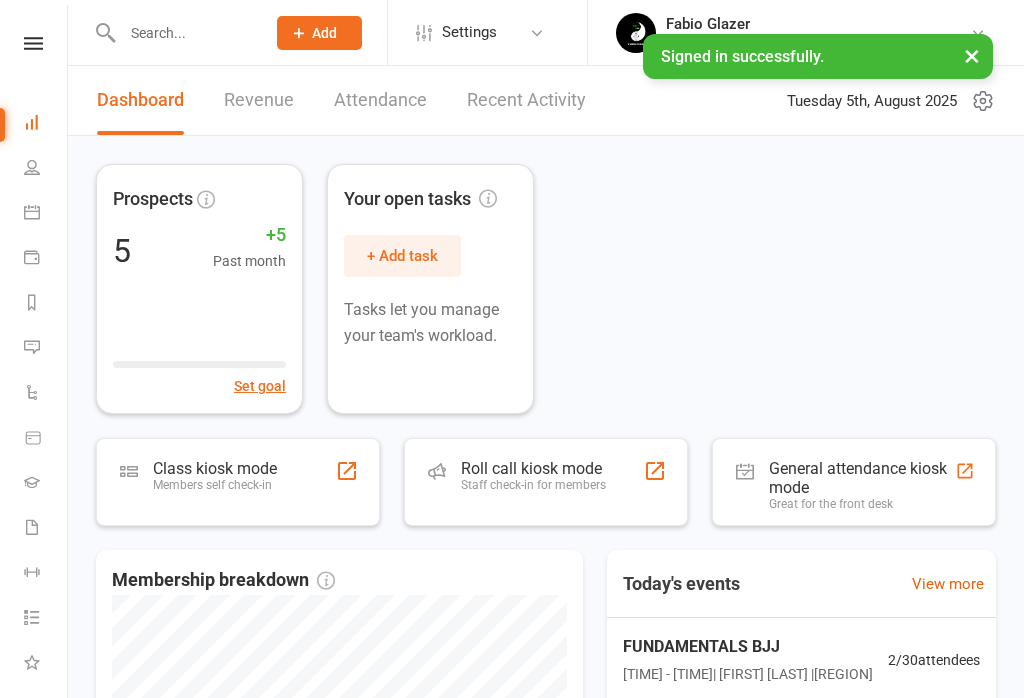 click on "General attendance kiosk mode" at bounding box center [862, 478] 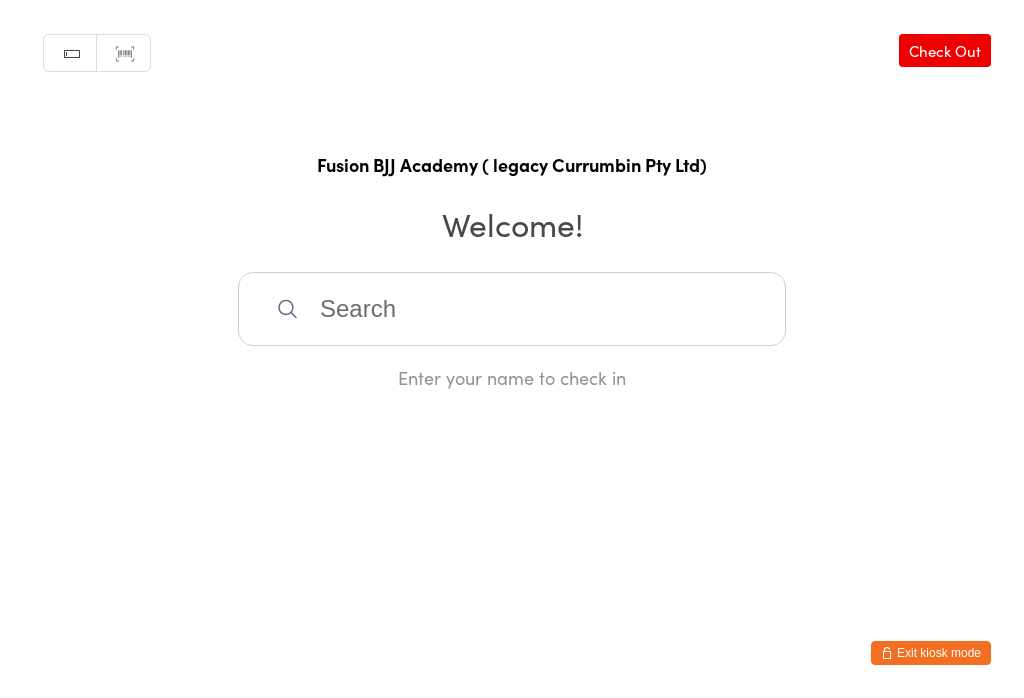 scroll, scrollTop: 0, scrollLeft: 0, axis: both 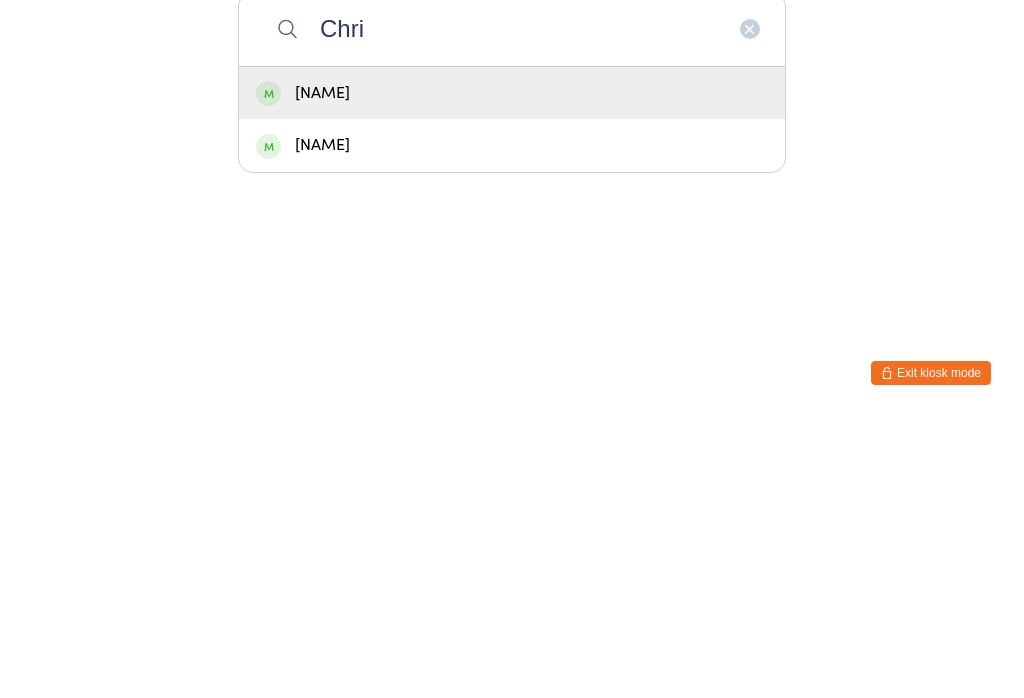 type on "Chri" 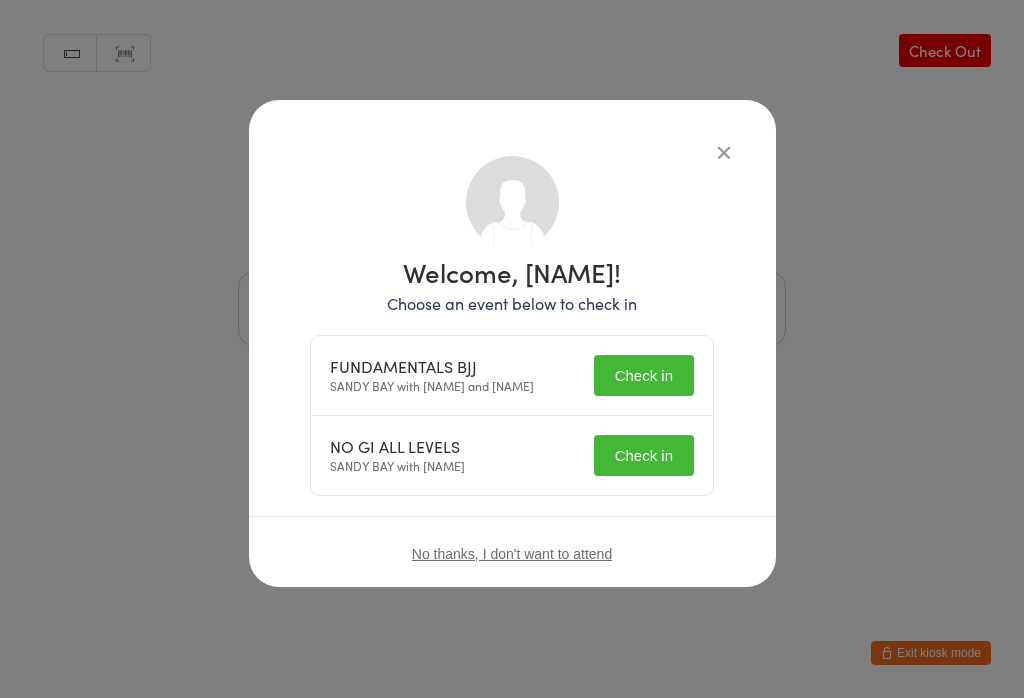 click on "Check in" at bounding box center [644, 375] 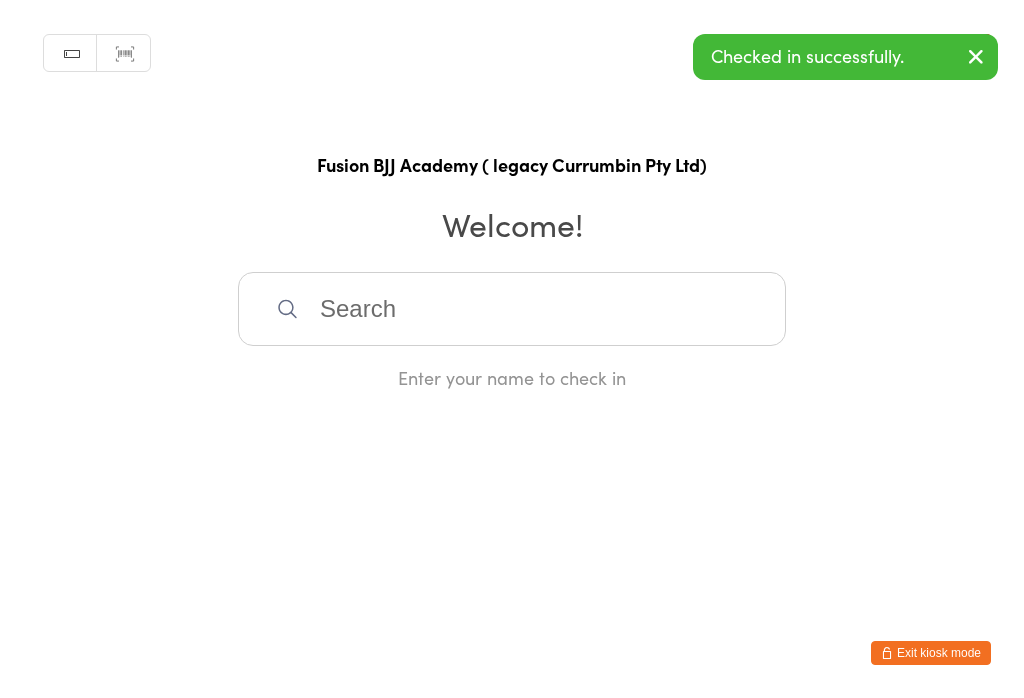 click on "You have now entered Kiosk Mode. Members will be able to check themselves in using the search field below. Click "Exit kiosk mode" below to exit Kiosk Mode at any time. Checked in successfully. Manual search Scanner input Check Out Fusion BJJ Academy ( legacy Currumbin Pty Ltd) Welcome! Enter your name to check in Exit kiosk mode" at bounding box center (512, 349) 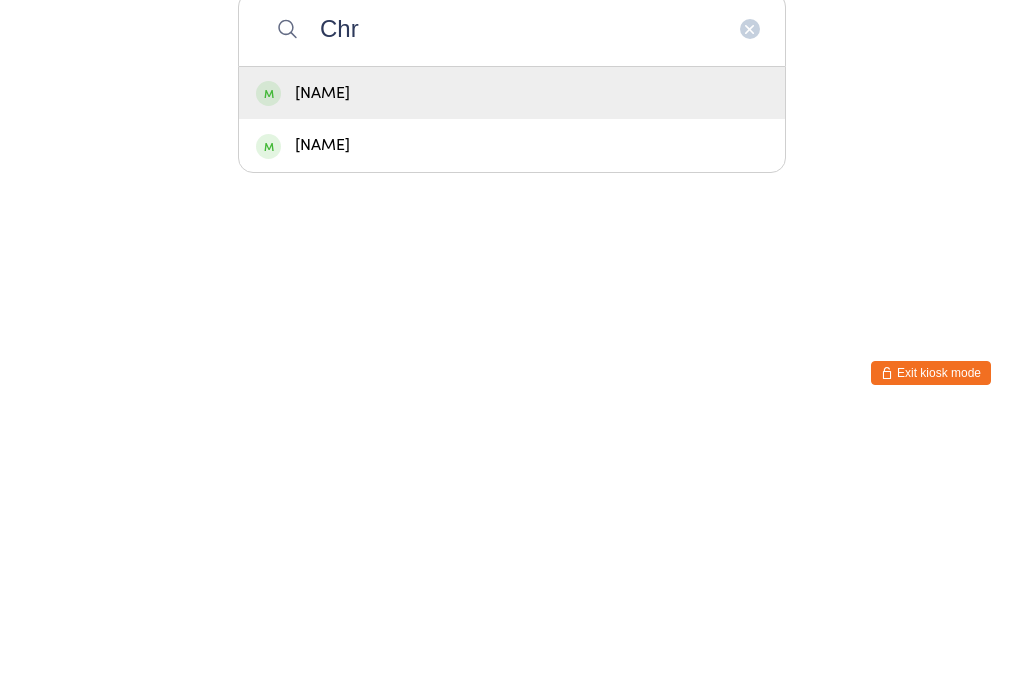 type on "Chr" 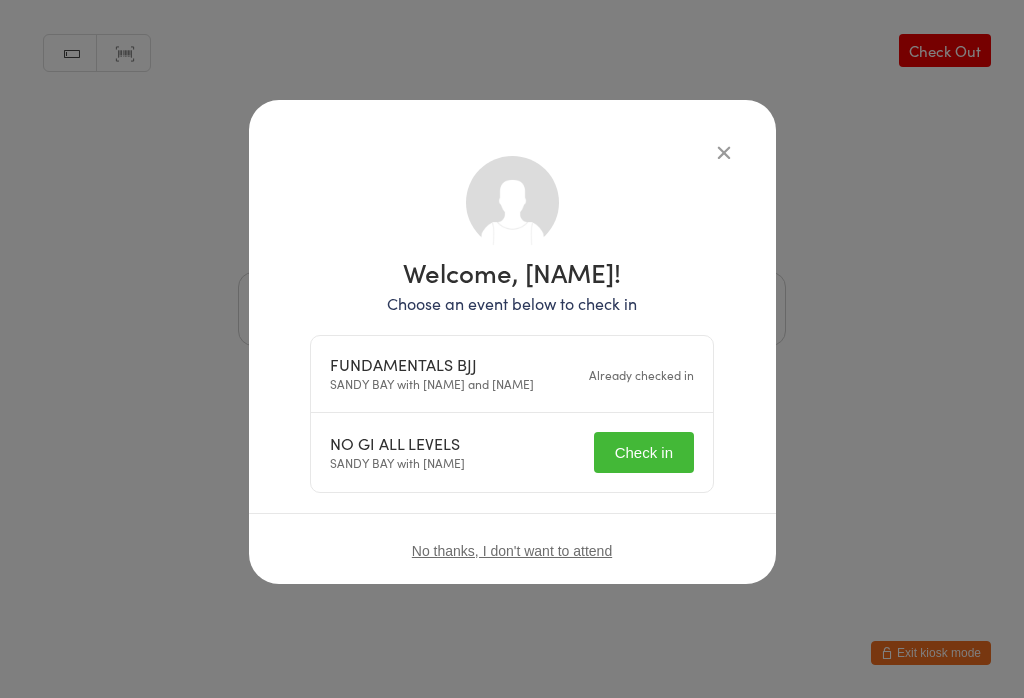 click on "Check in" at bounding box center [644, 452] 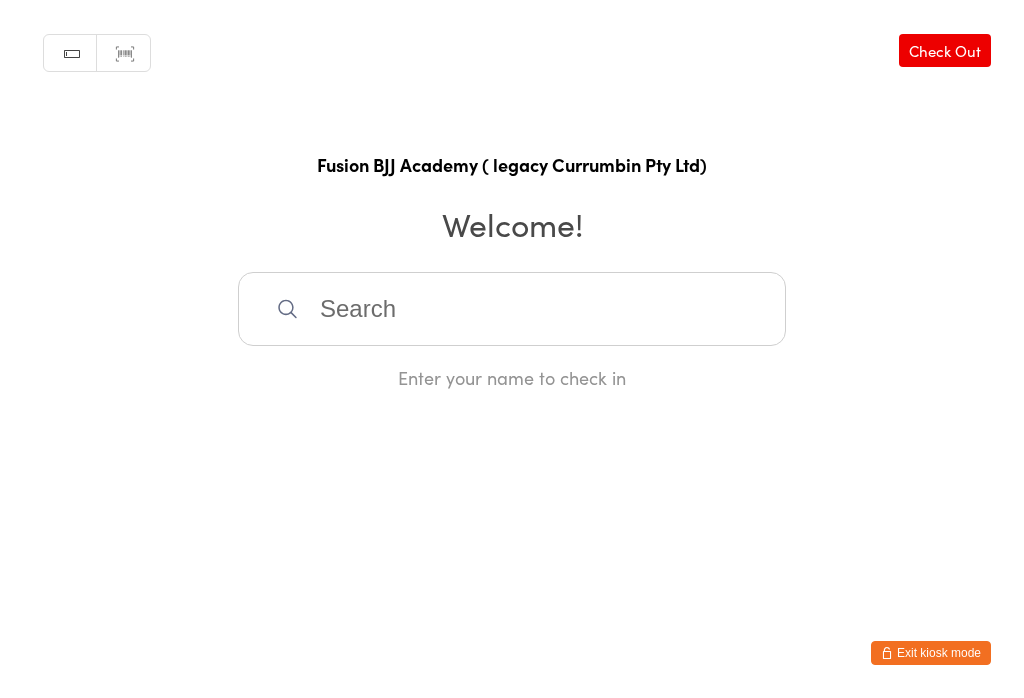 click at bounding box center [512, 309] 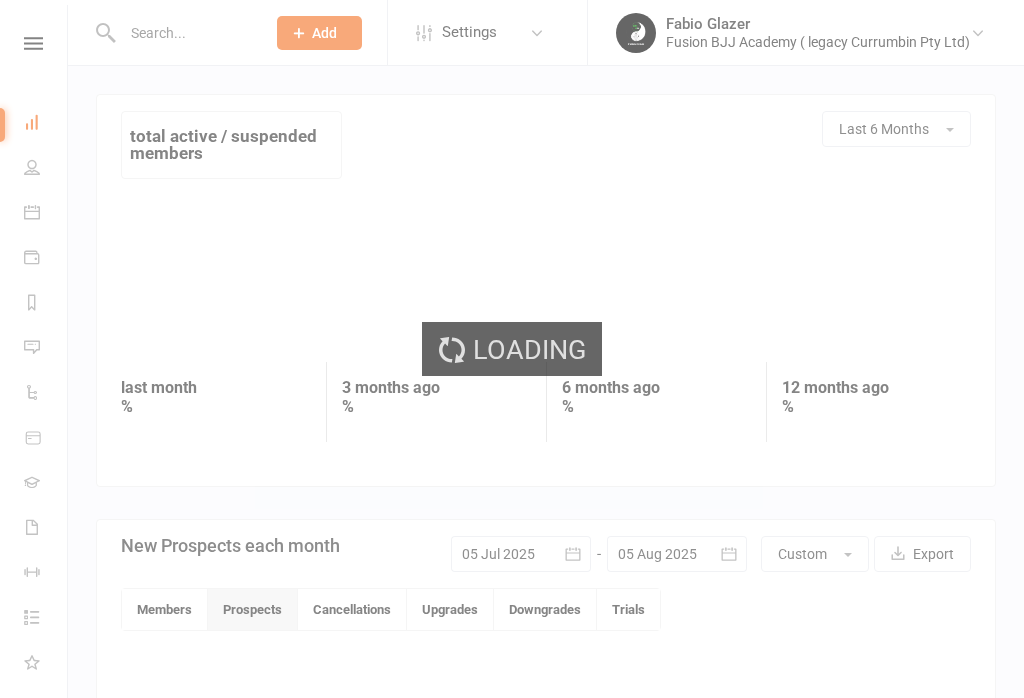 scroll, scrollTop: 0, scrollLeft: 0, axis: both 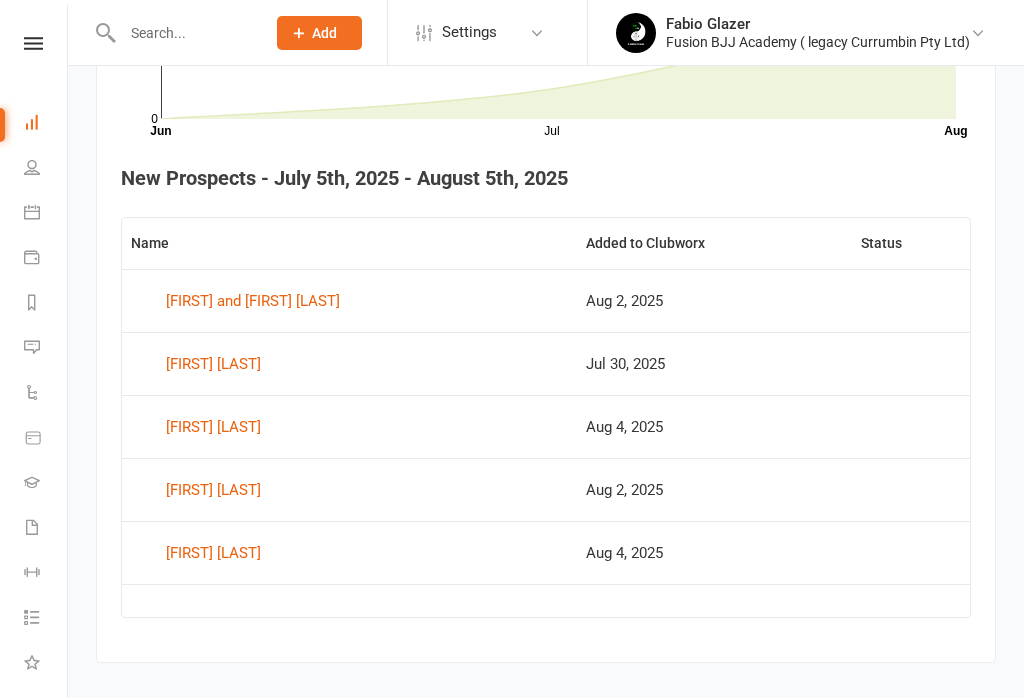 click on "[FIRST] [LAST]" at bounding box center (213, 427) 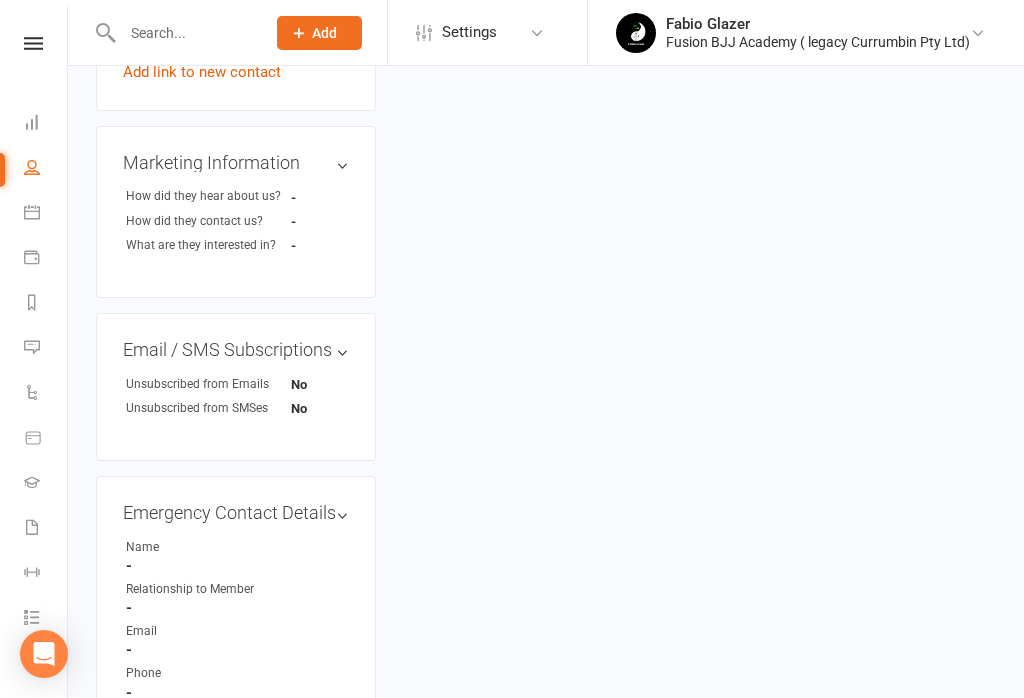 scroll, scrollTop: 0, scrollLeft: 0, axis: both 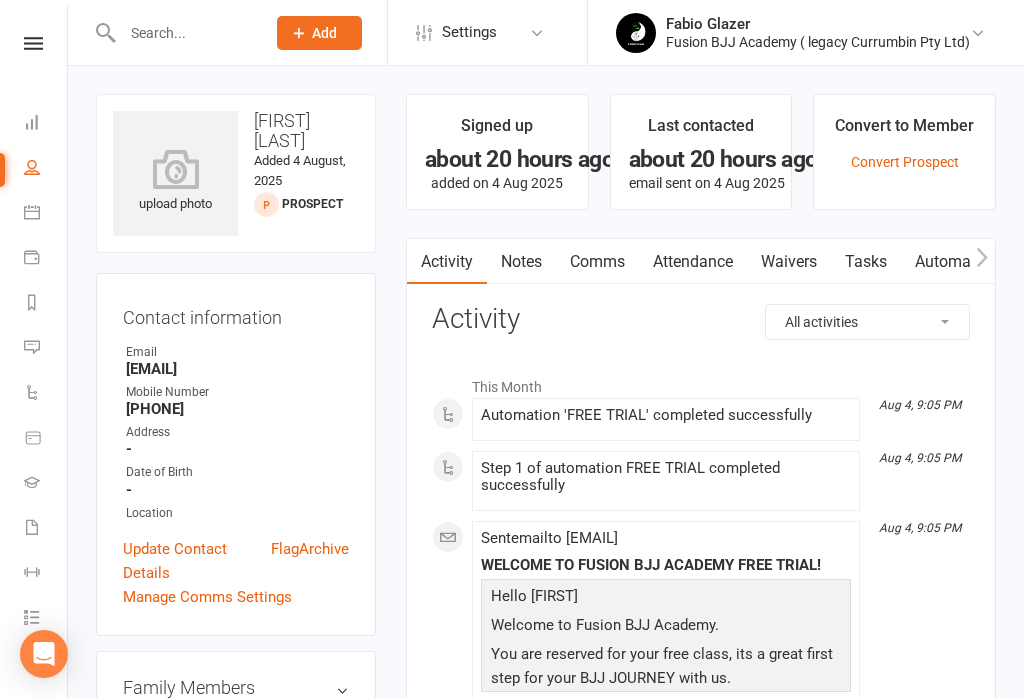 click on "Waivers" at bounding box center (789, 262) 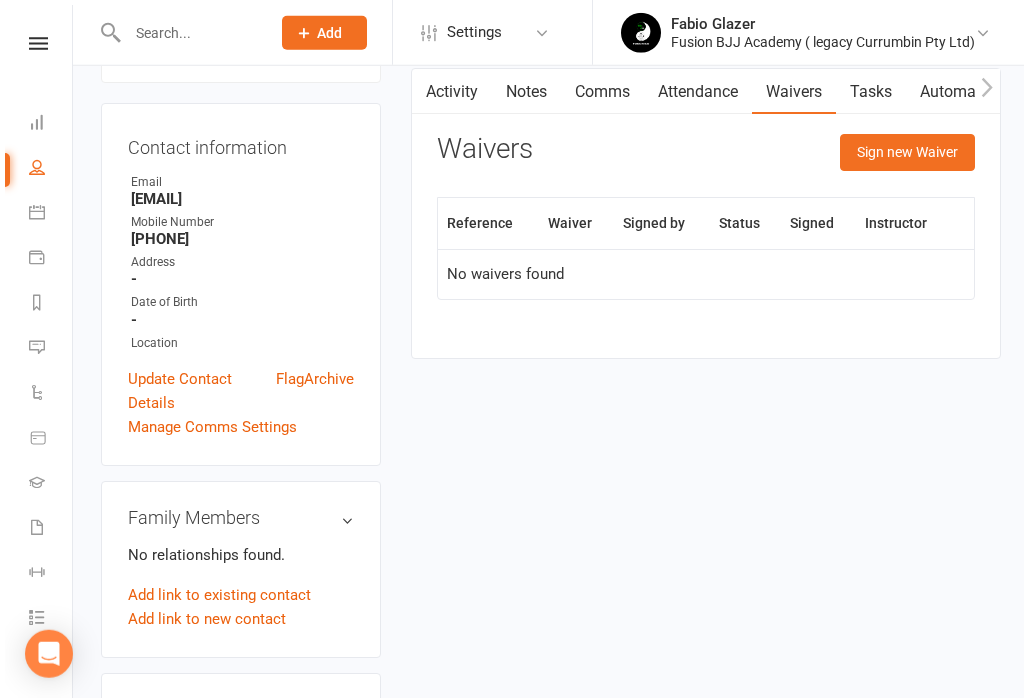 scroll, scrollTop: 172, scrollLeft: 0, axis: vertical 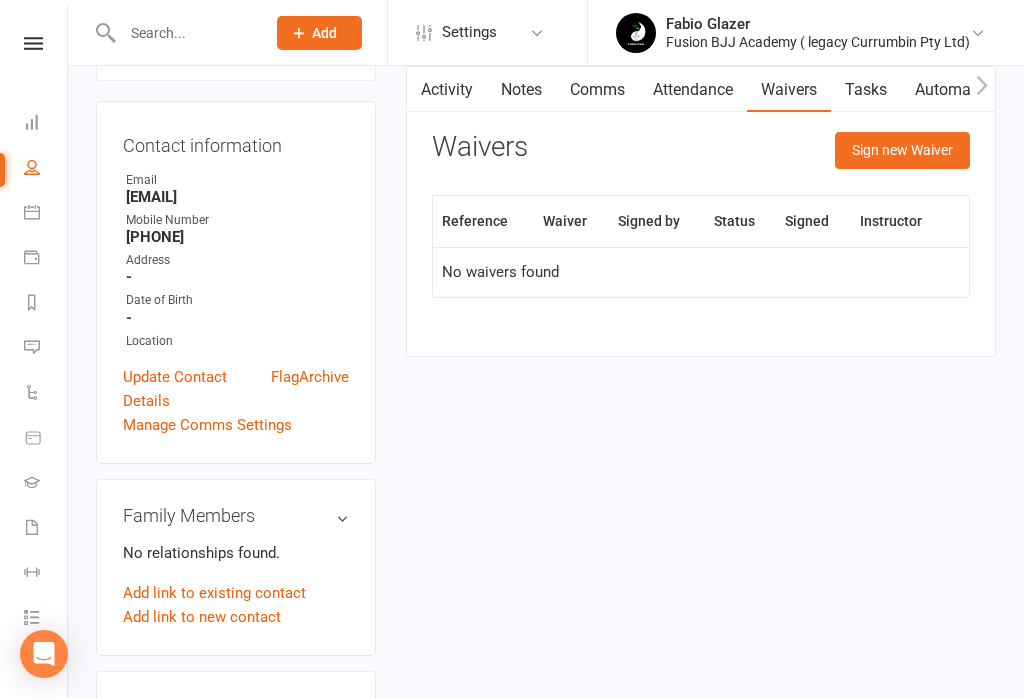 click on "Sign new Waiver" at bounding box center [902, 150] 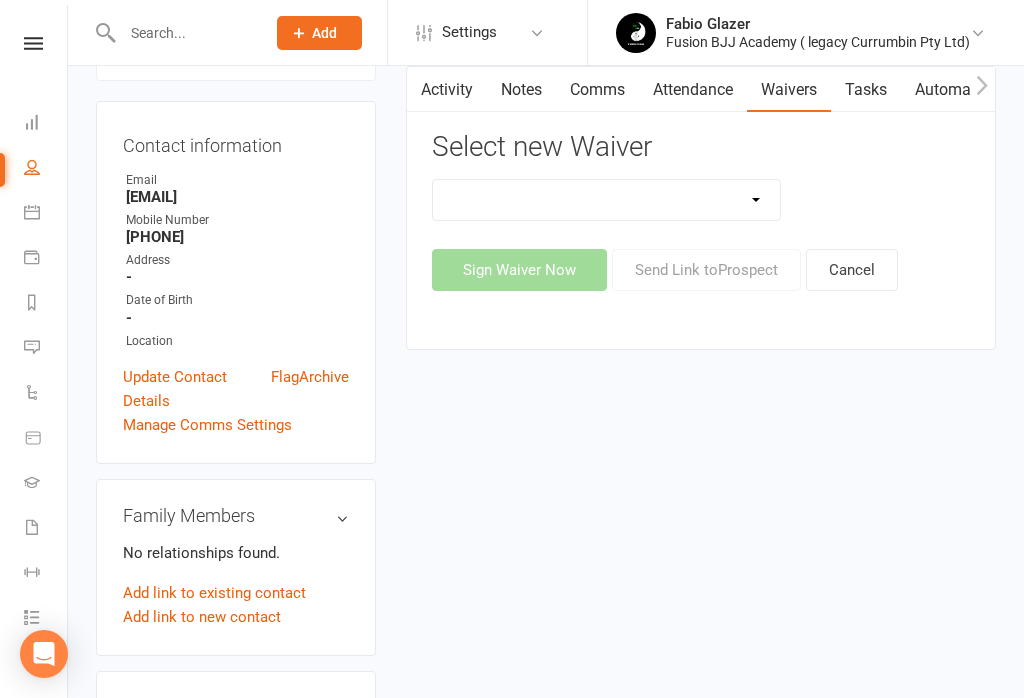 click on "Important Information Payment update Prospect" at bounding box center [606, 200] 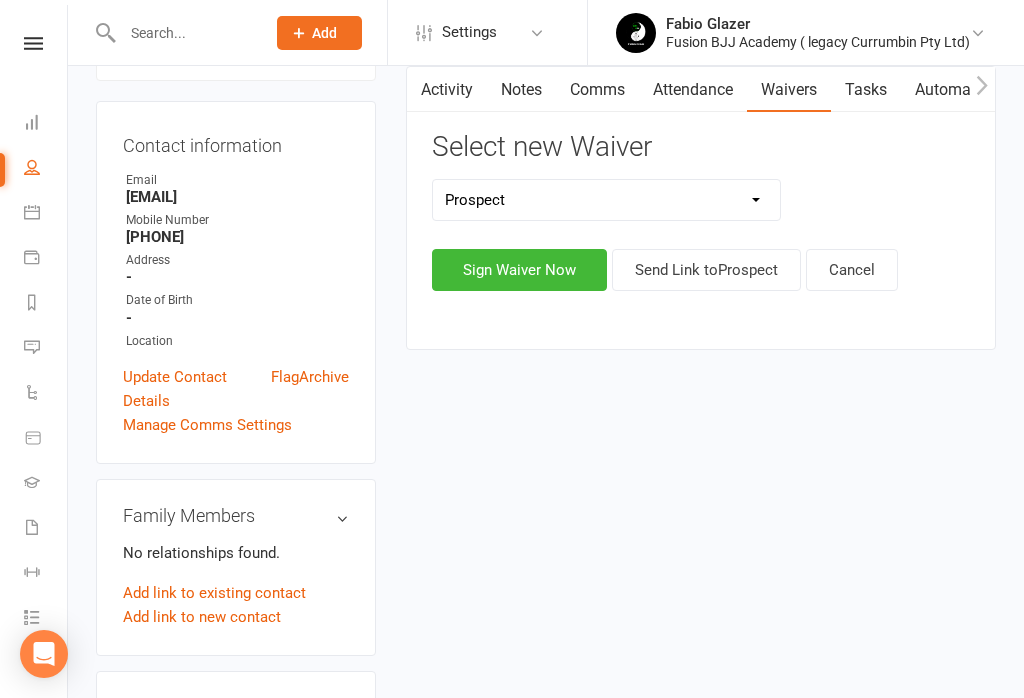 click on "Sign Waiver Now" at bounding box center [519, 270] 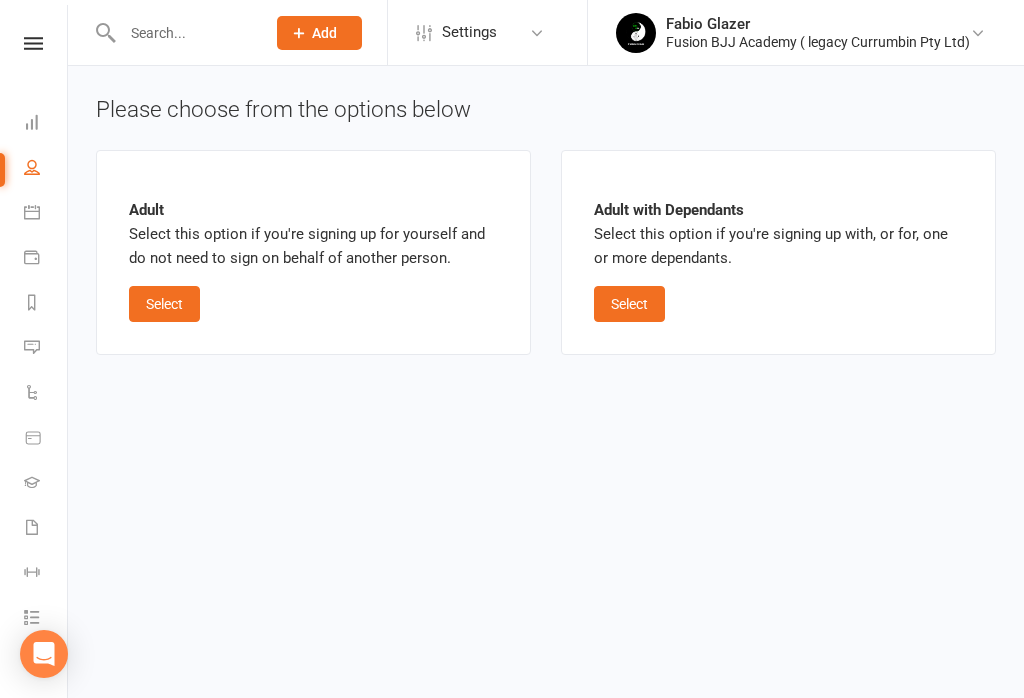 scroll, scrollTop: 0, scrollLeft: 0, axis: both 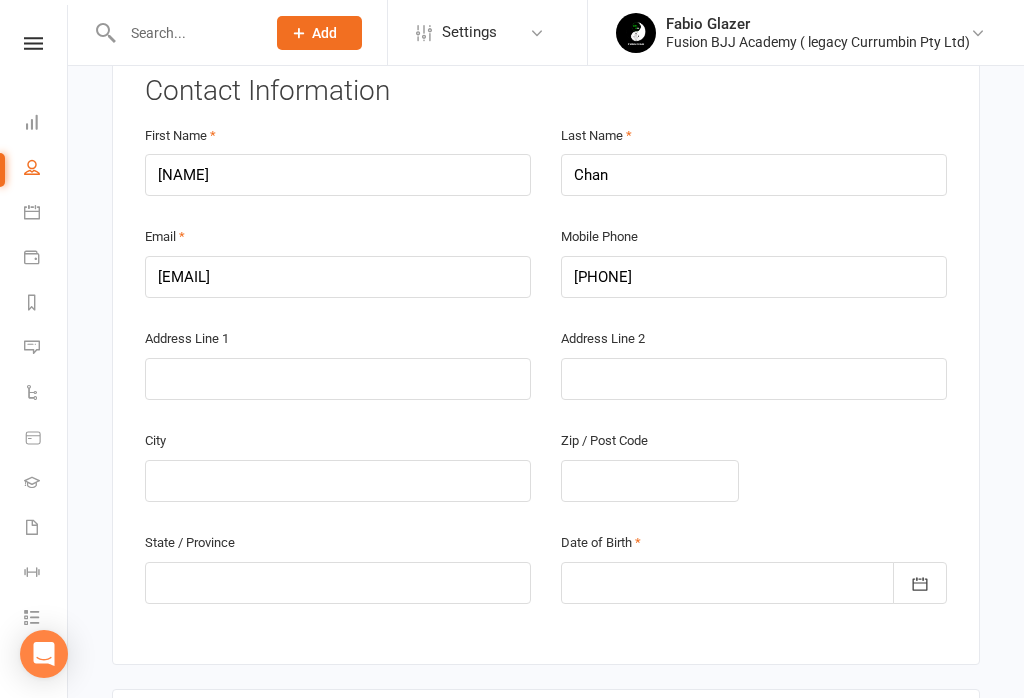 click at bounding box center (754, 583) 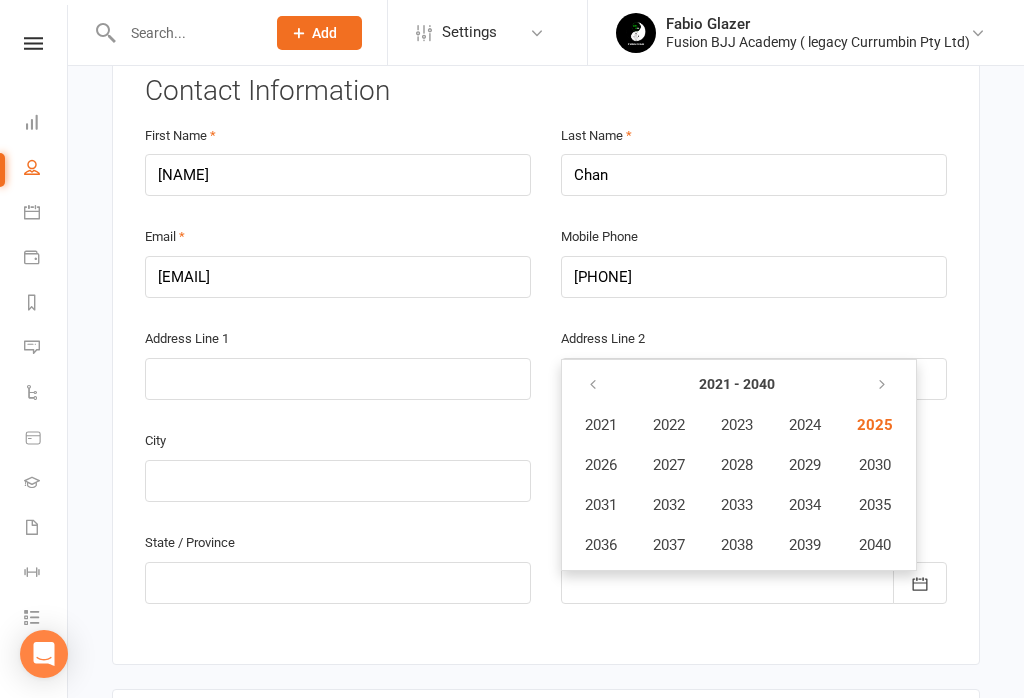 click at bounding box center [920, 583] 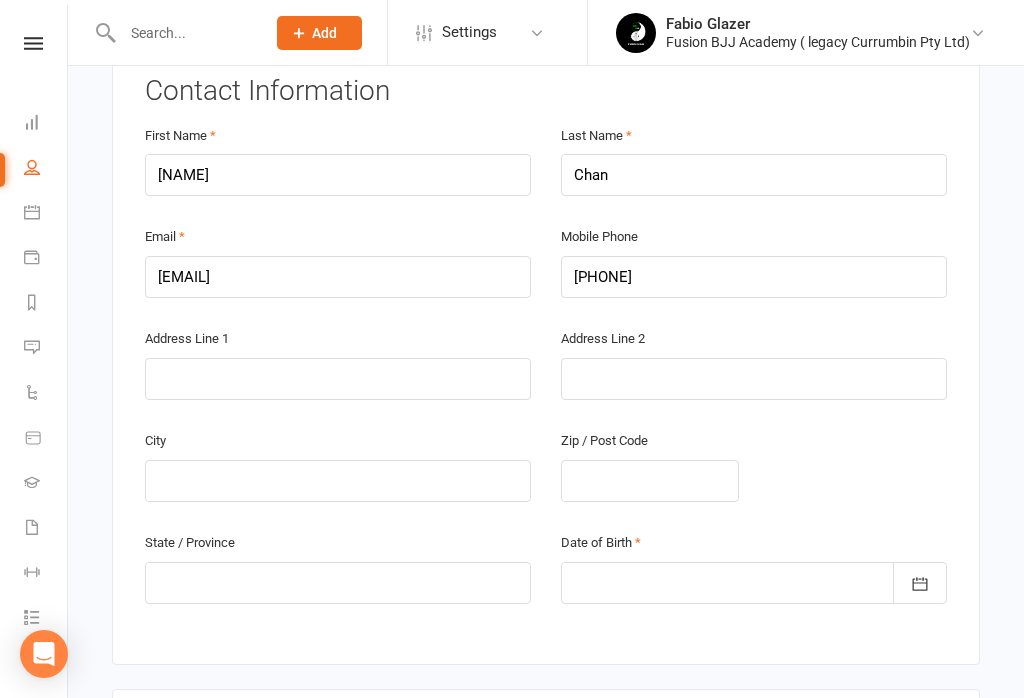 click at bounding box center (920, 583) 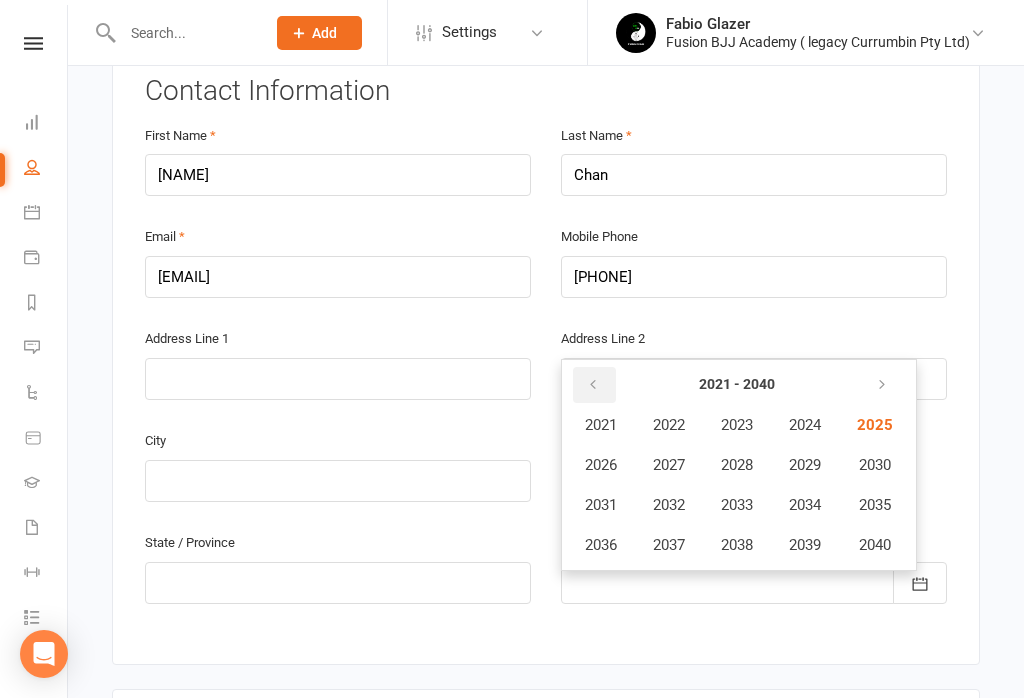 click at bounding box center (593, 385) 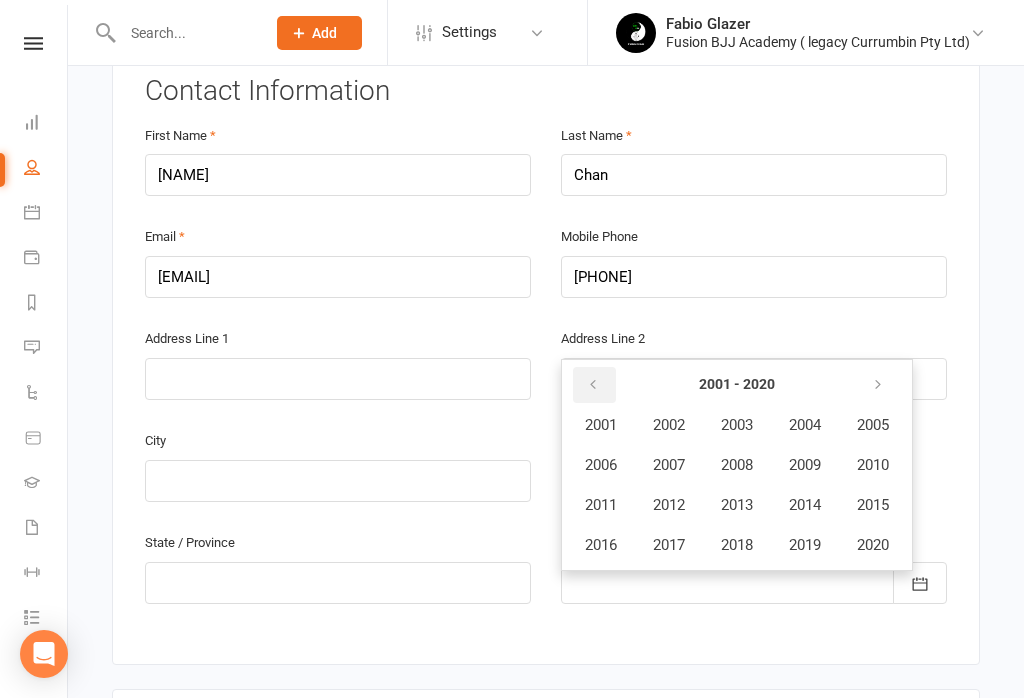 click at bounding box center [593, 385] 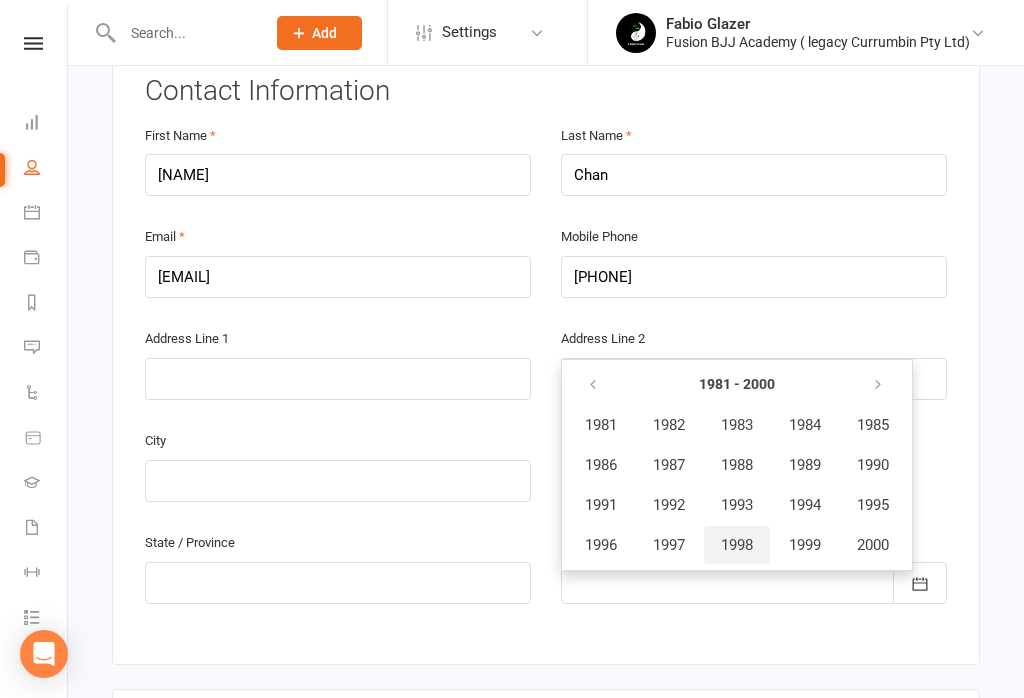 click on "1998" at bounding box center [737, 545] 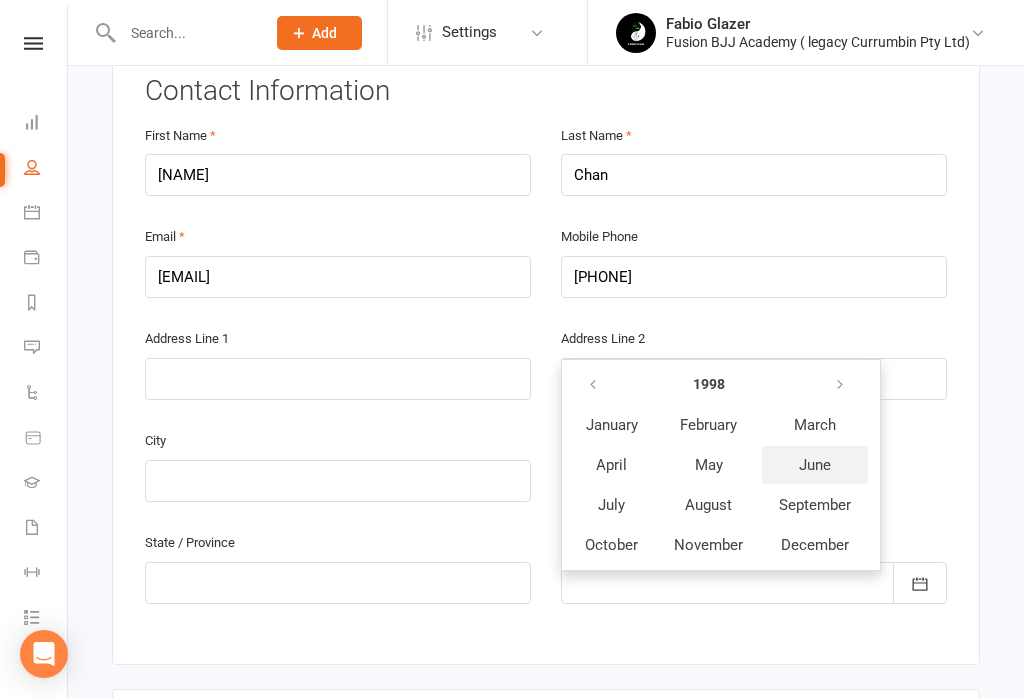 click on "June" at bounding box center (815, 465) 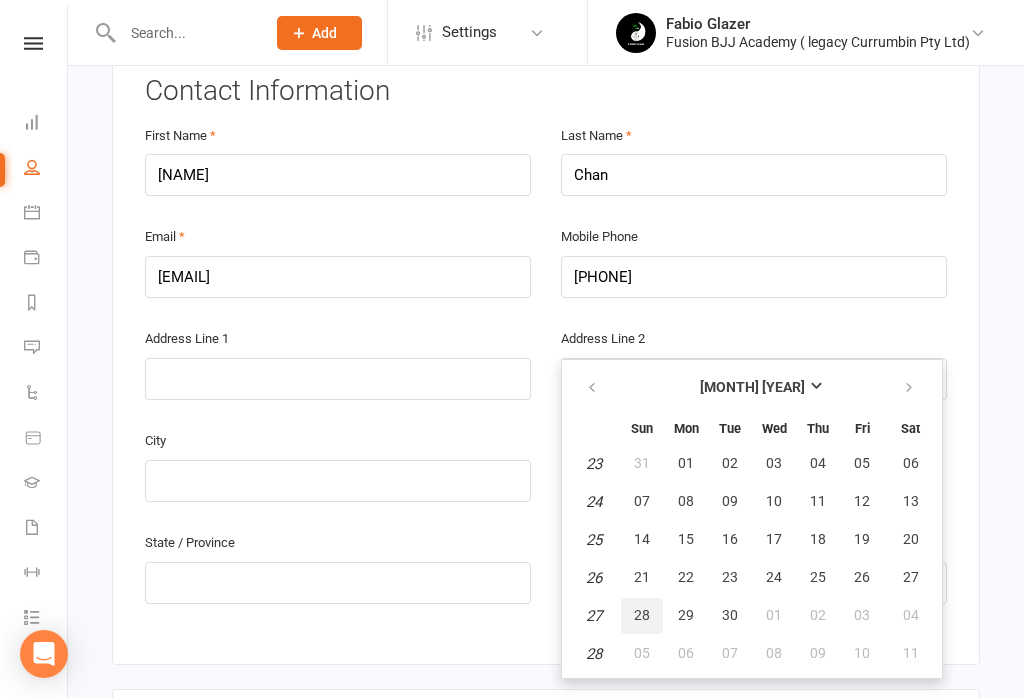 click on "28" at bounding box center [642, 616] 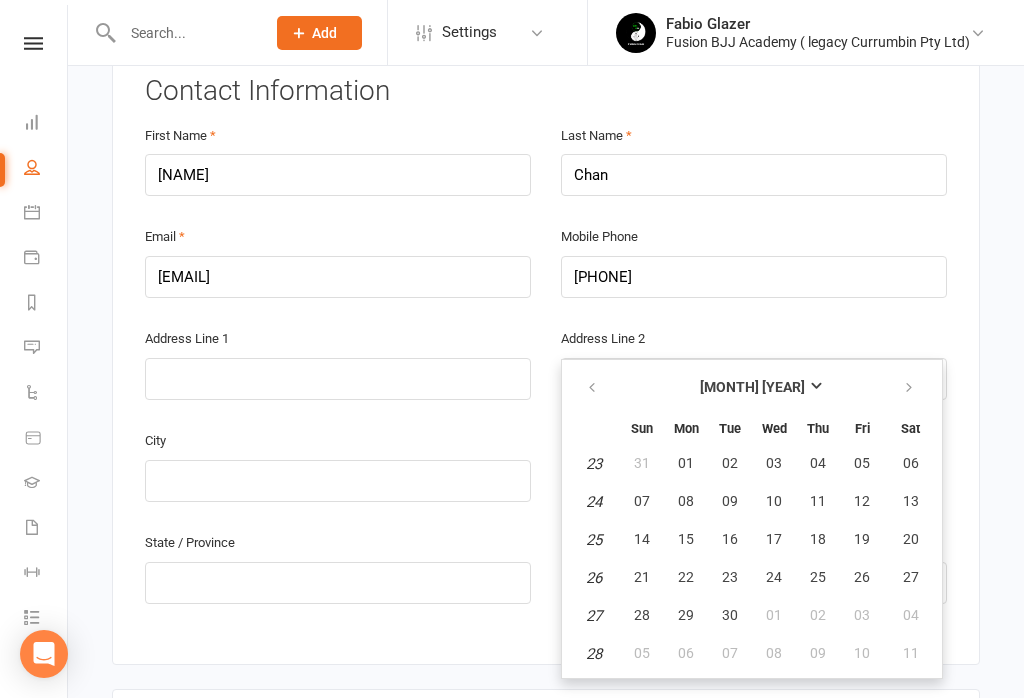 type on "[DATE]" 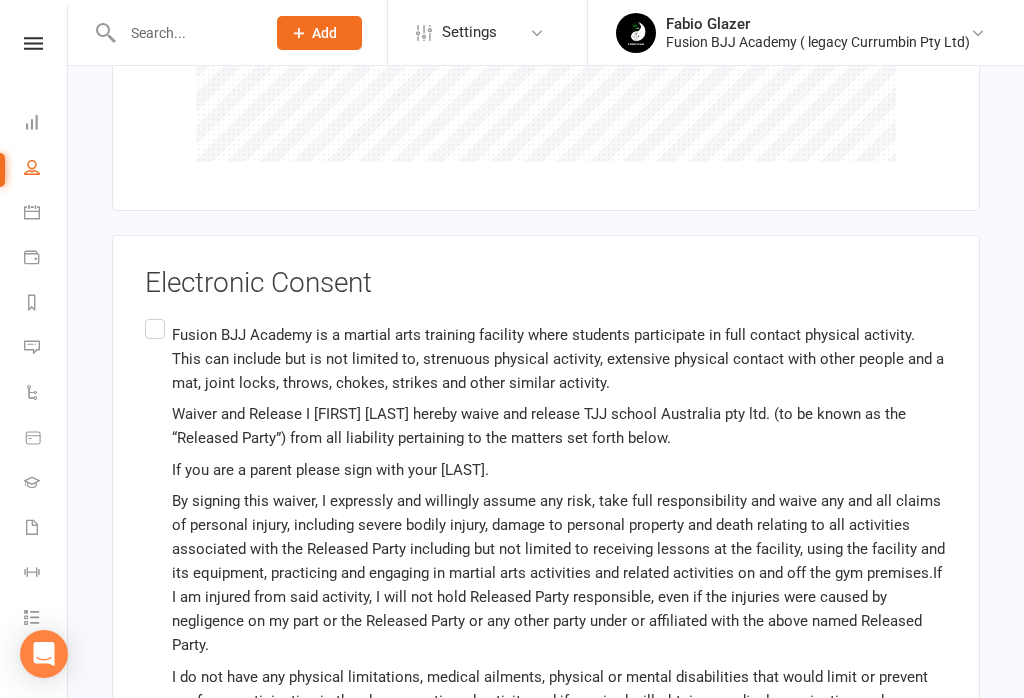 scroll, scrollTop: 1298, scrollLeft: 0, axis: vertical 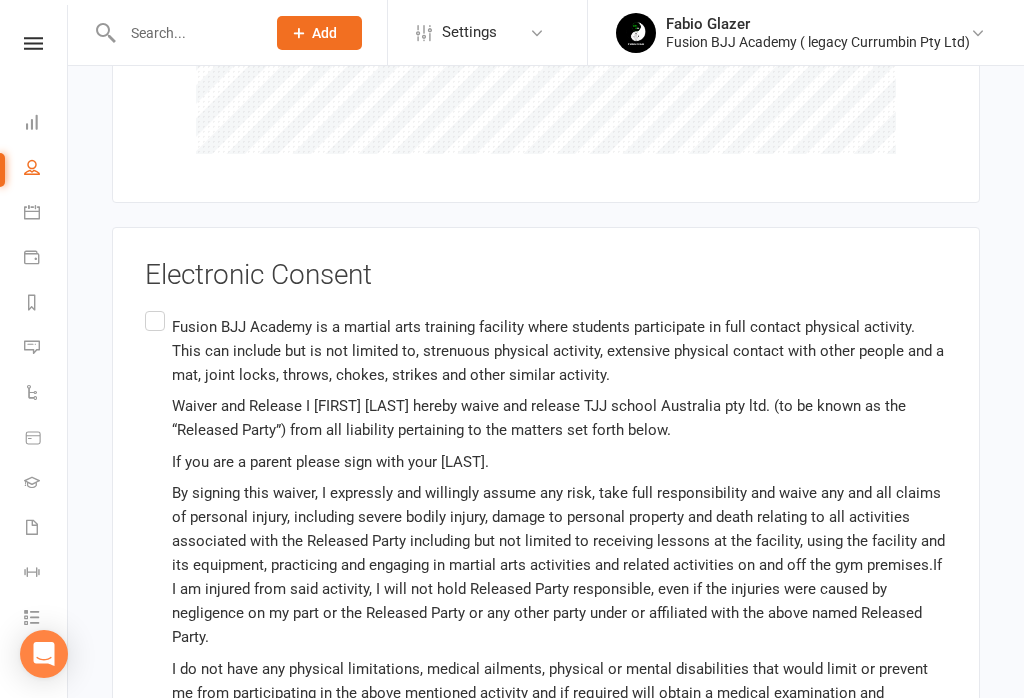 click on "Waiver and Release I [FIRST] [LAST] hereby waive and release TJJ school Australia pty ltd. (to be known as the “Released Party”) from all liability pertaining to the matters set forth below. If you are a parent please sign with your [LAST]. My signature is proof of my intention to execute a complete and unconditional waiver and release of all liability to the fullest extent permitted by Law.I am aged 18 years or older and mentally competent to grant this waiver." at bounding box center (546, 585) 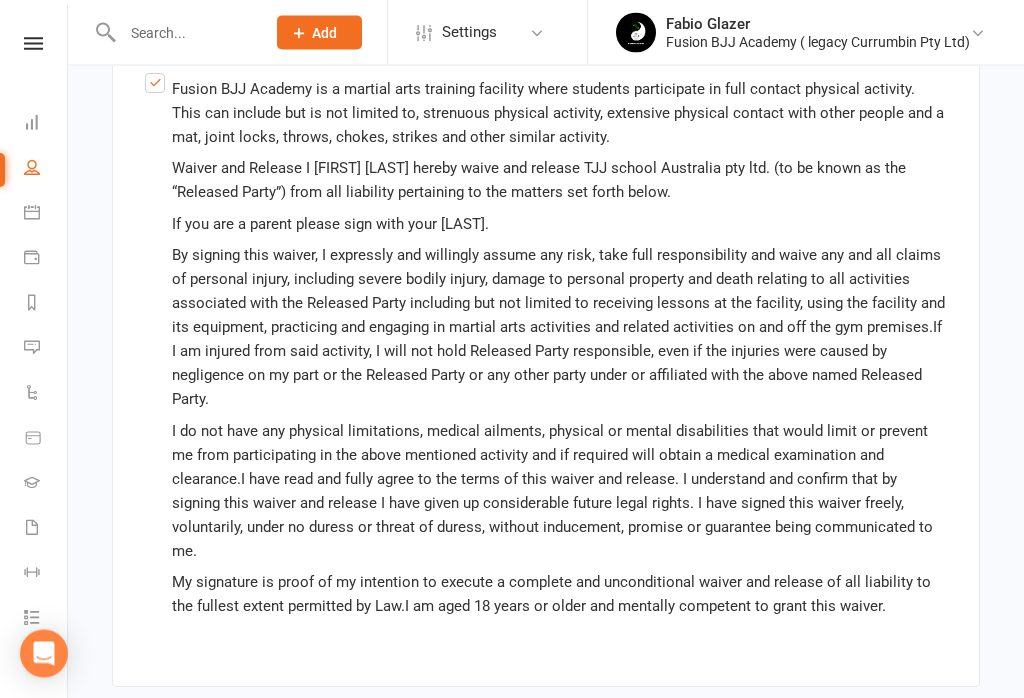 scroll, scrollTop: 1583, scrollLeft: 0, axis: vertical 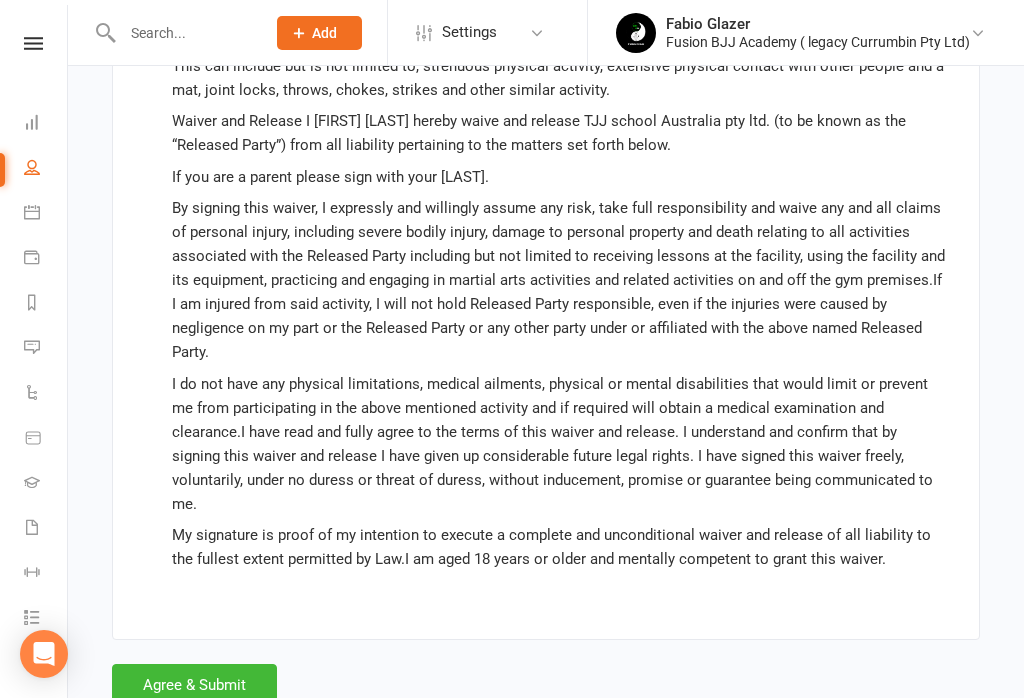 click on "Agree & Submit" at bounding box center [194, 685] 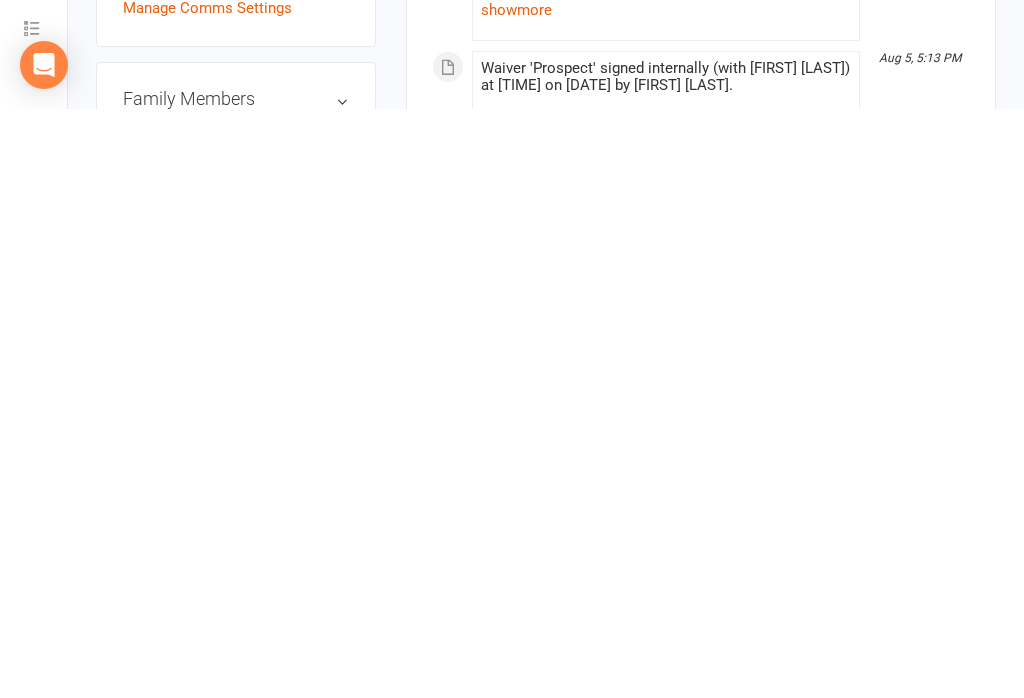 scroll, scrollTop: 929, scrollLeft: 0, axis: vertical 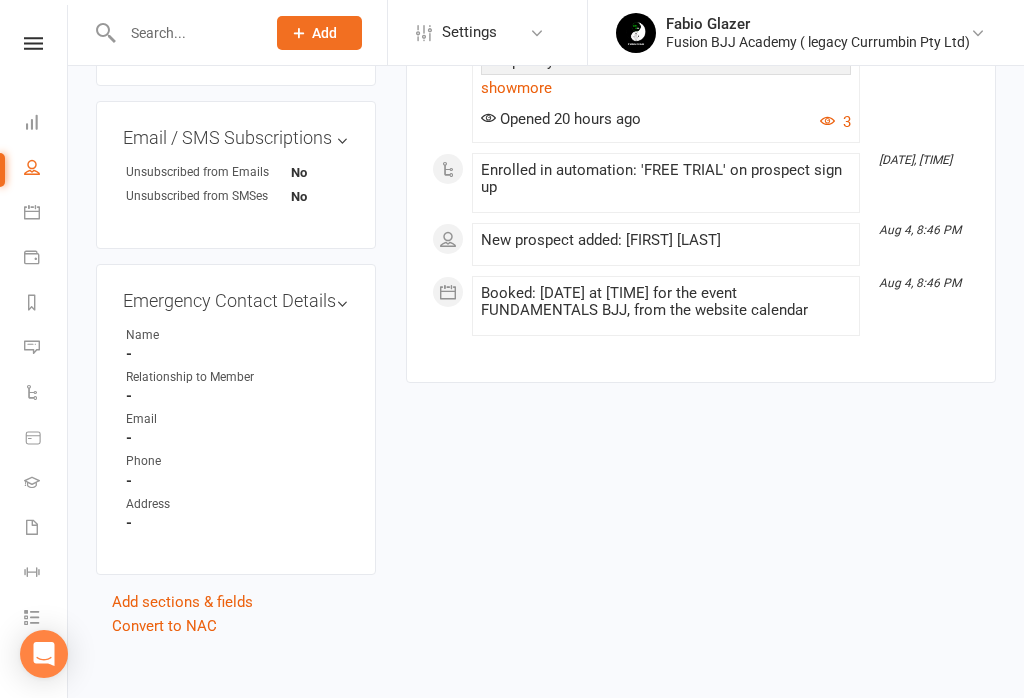 click at bounding box center [33, 43] 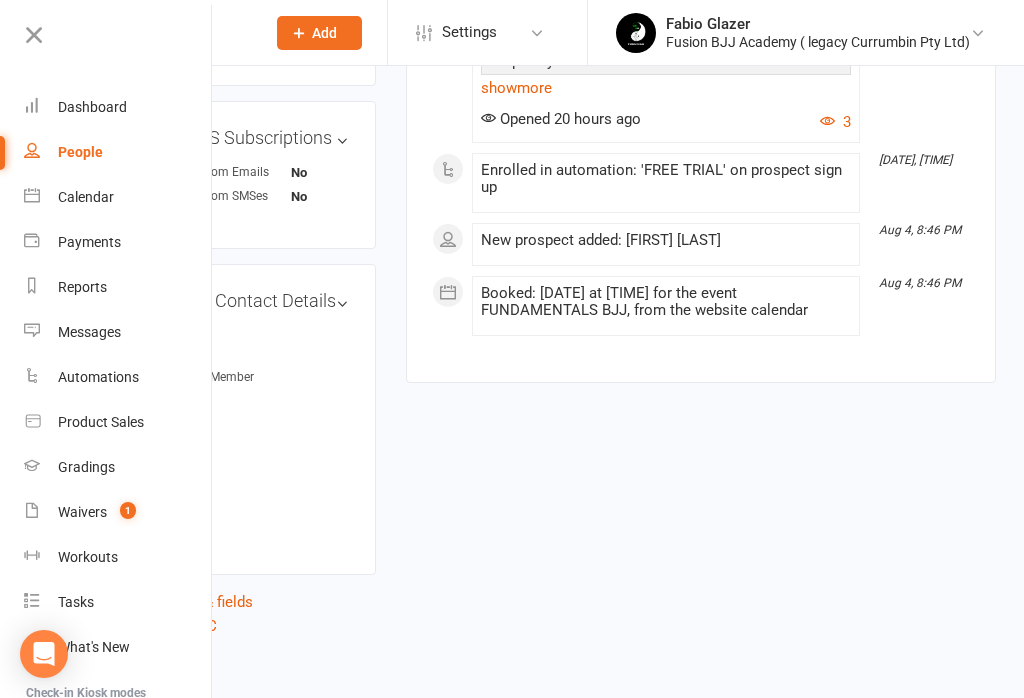 click on "Dashboard" at bounding box center [92, 107] 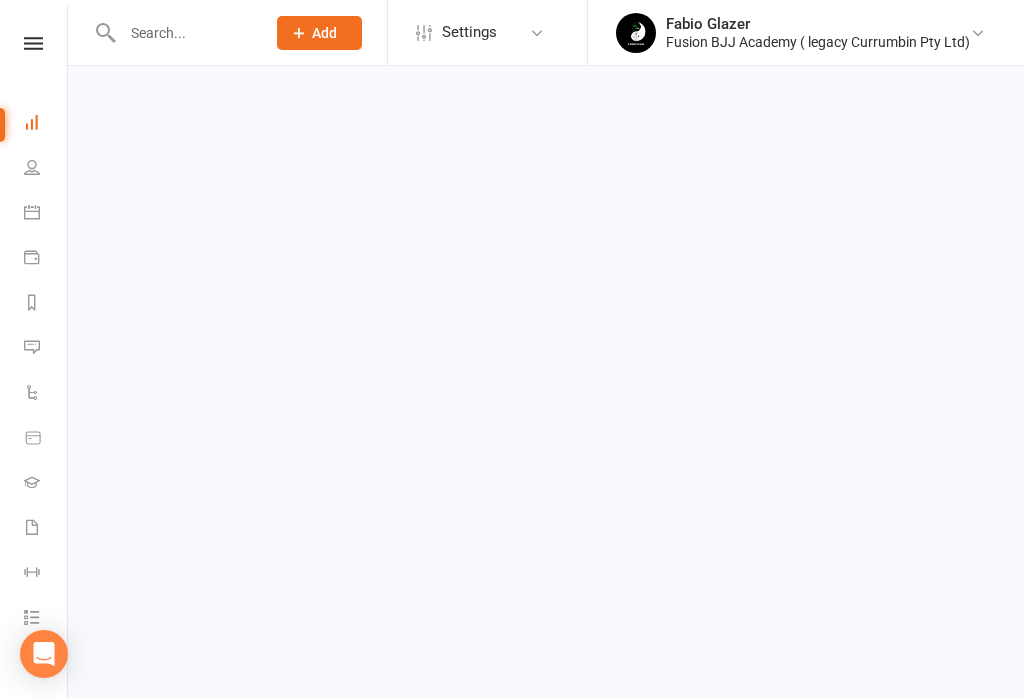 scroll, scrollTop: 0, scrollLeft: 0, axis: both 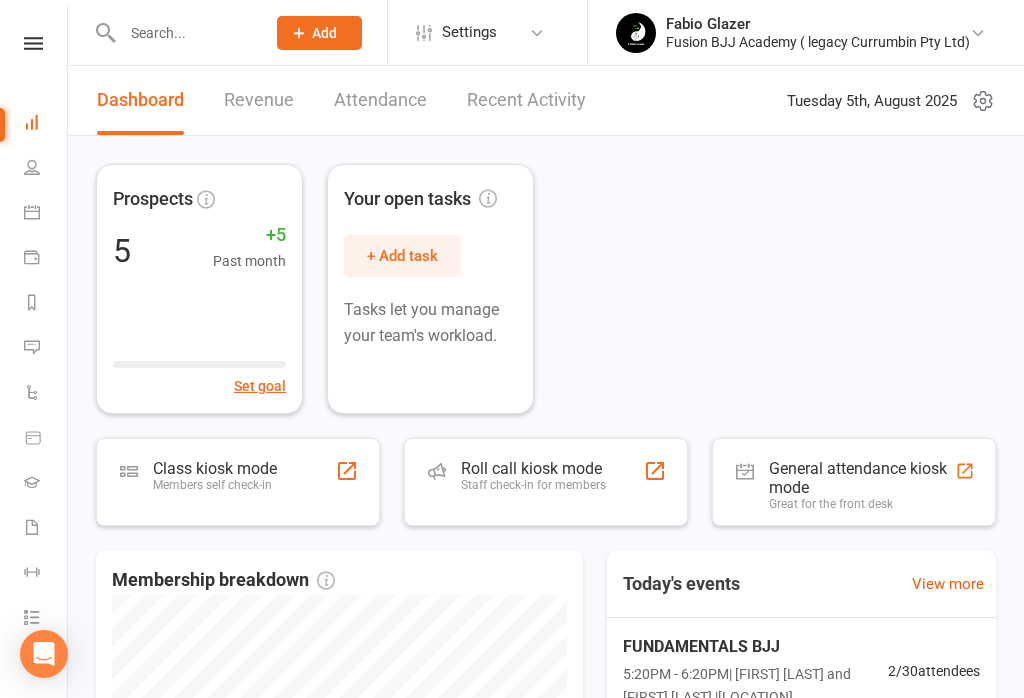 click on "General attendance kiosk mode" at bounding box center (862, 478) 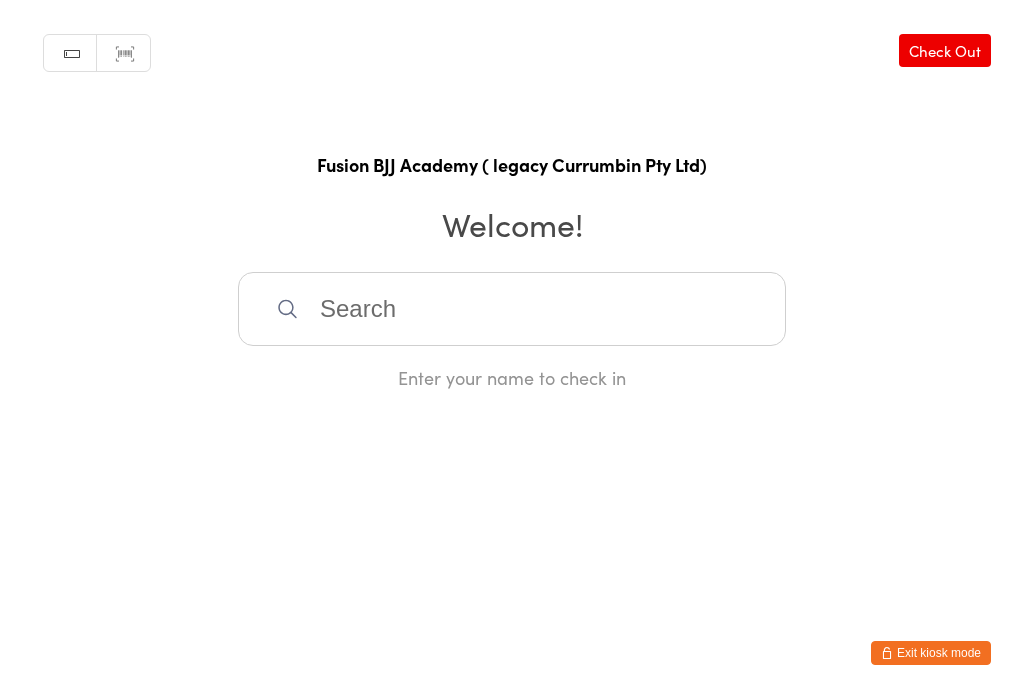 scroll, scrollTop: 0, scrollLeft: 0, axis: both 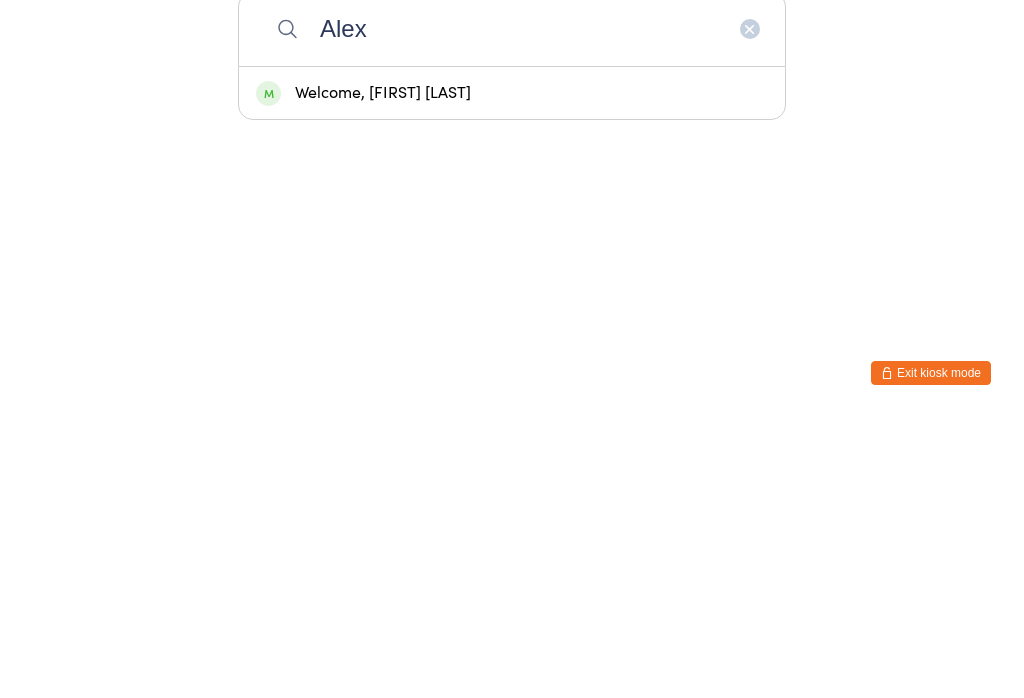type on "Alex" 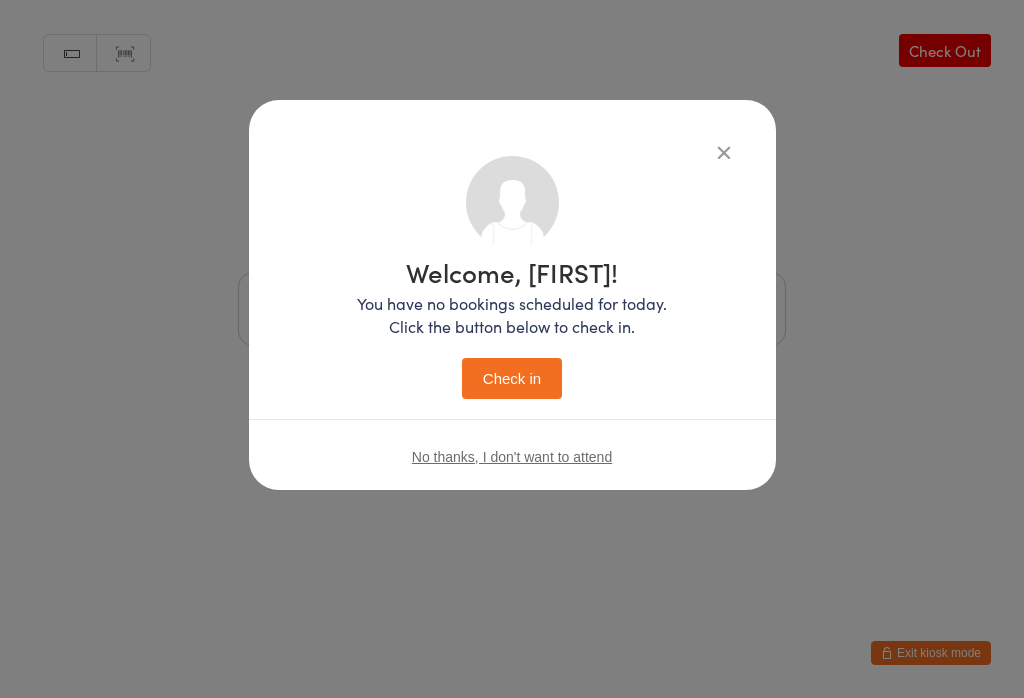 click on "Check in" at bounding box center [512, 378] 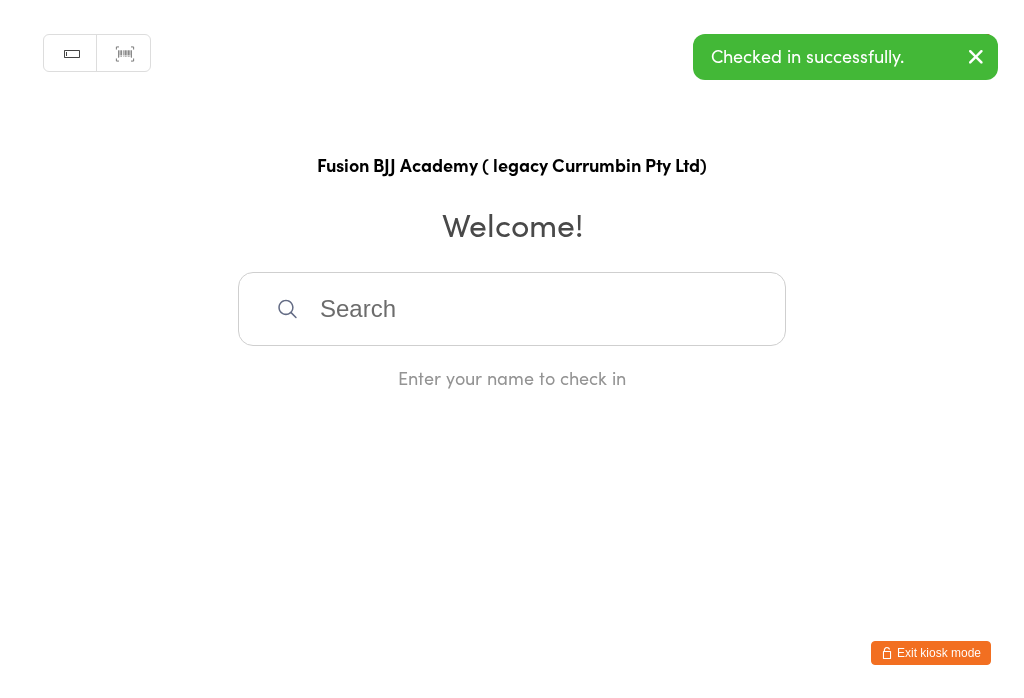 click at bounding box center [512, 309] 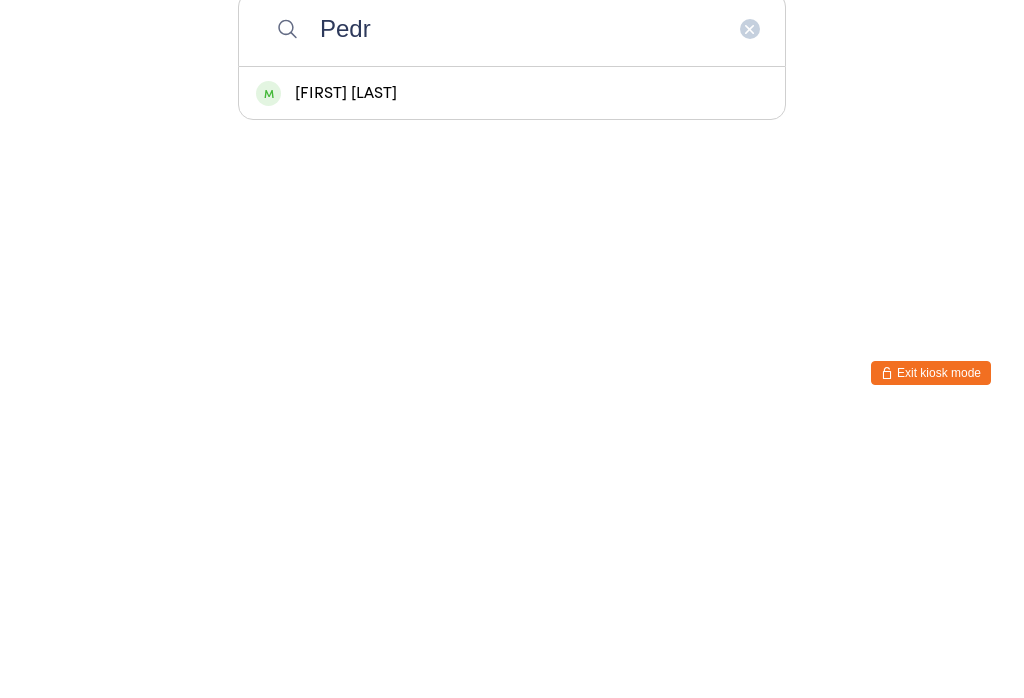 type on "Pedr" 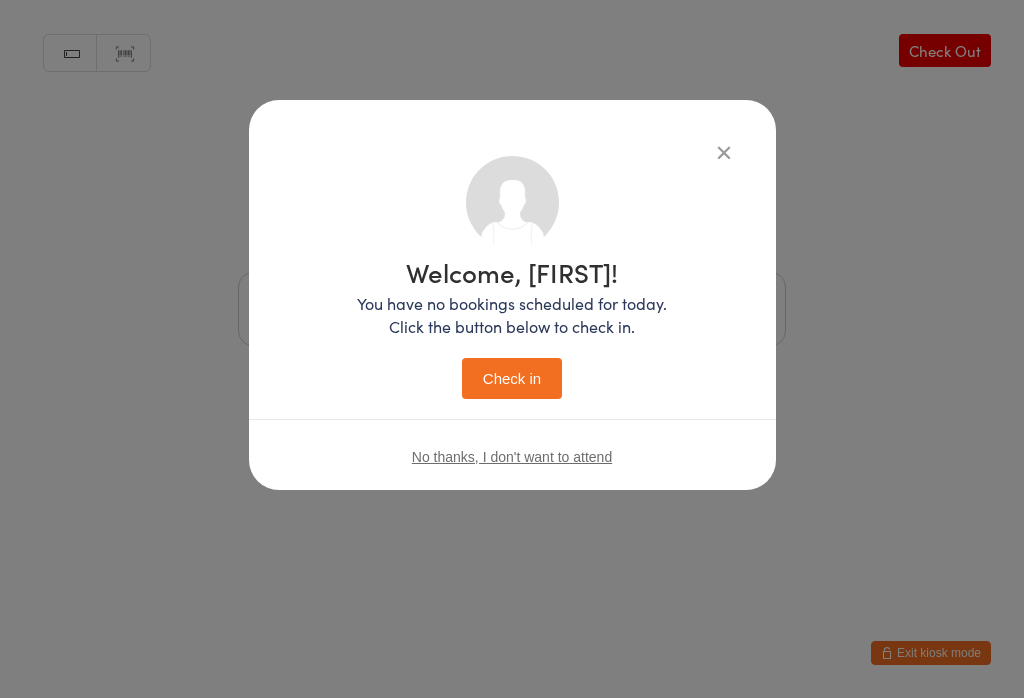 click on "Check in" at bounding box center [512, 378] 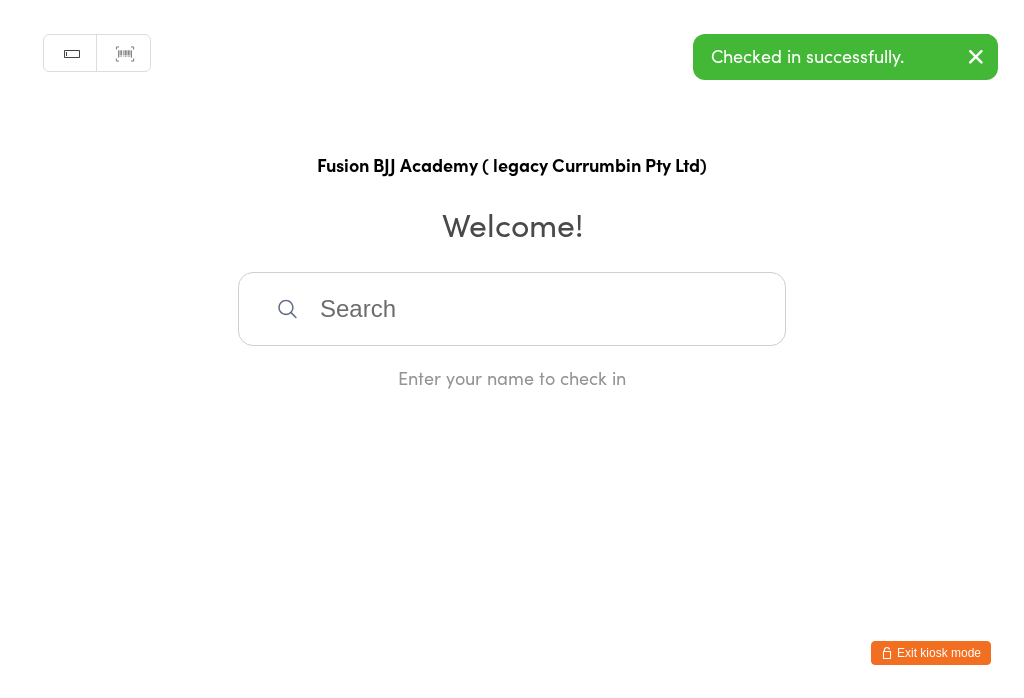 click on "Manual search Scanner input Check Out Fusion BJJ Academy ( legacy Currumbin Pty Ltd) Welcome! Enter your name to check in" at bounding box center (512, 195) 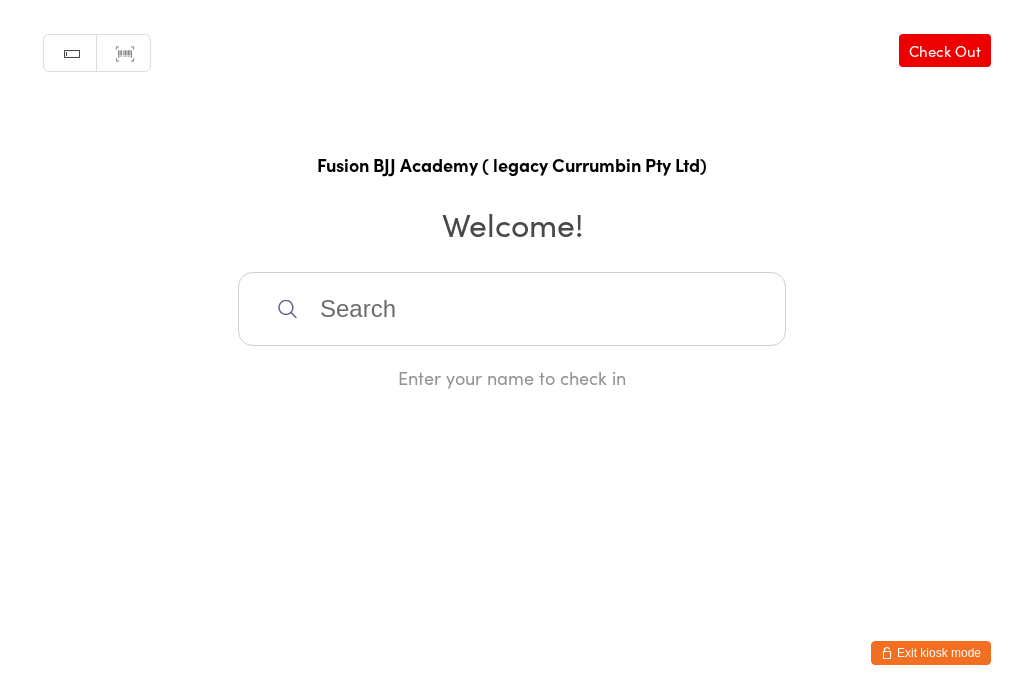 click at bounding box center (512, 309) 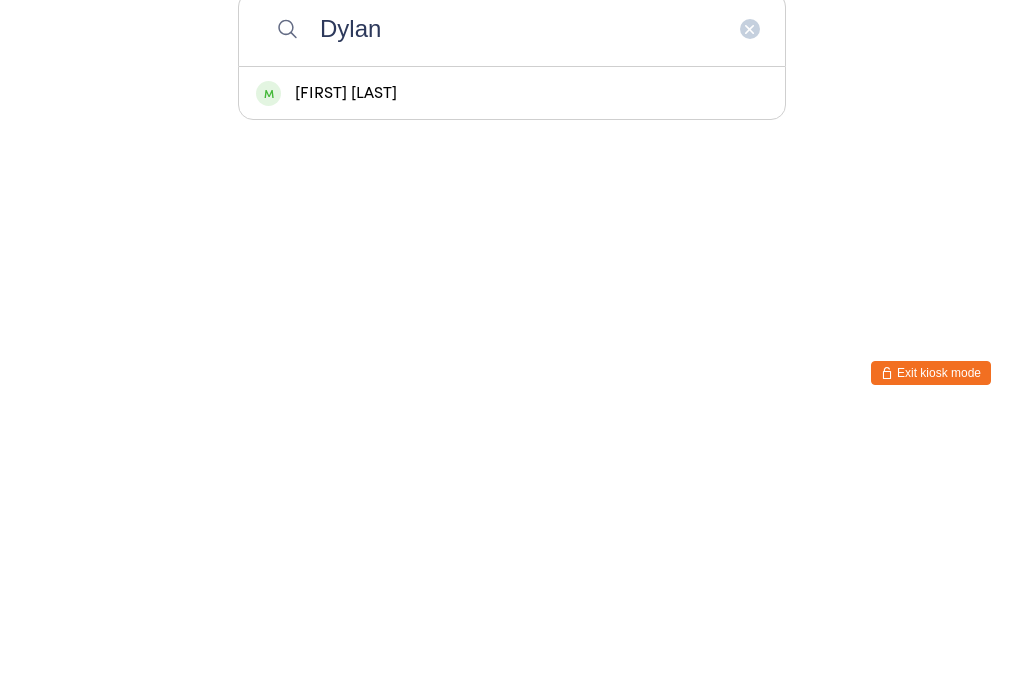 type on "Dylan" 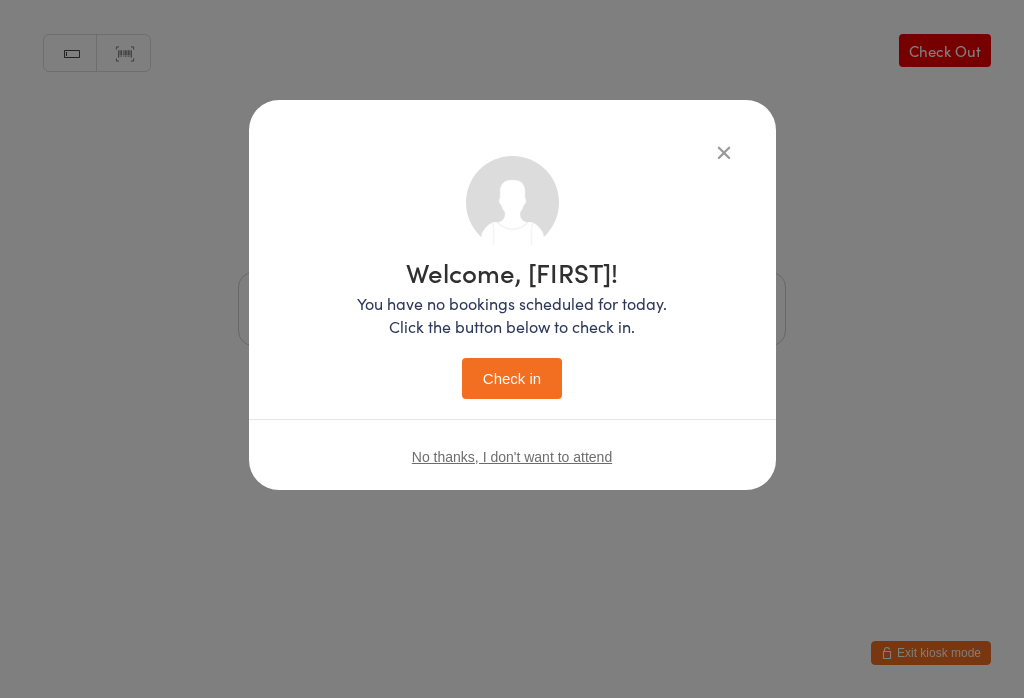 click on "Check in" at bounding box center (512, 378) 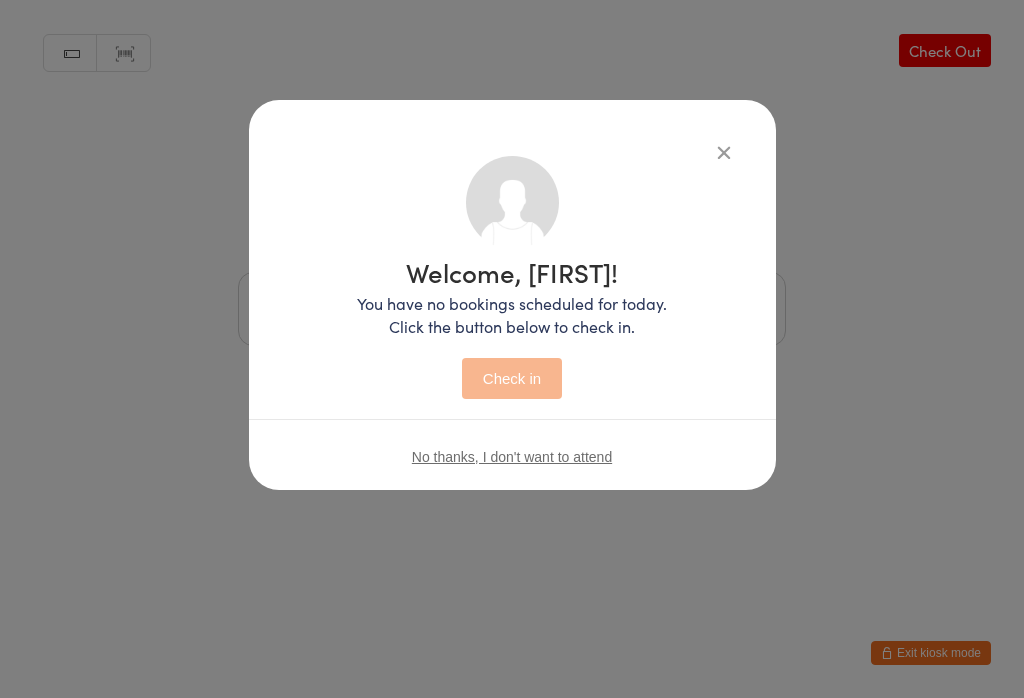 click on "Check in" at bounding box center (512, 378) 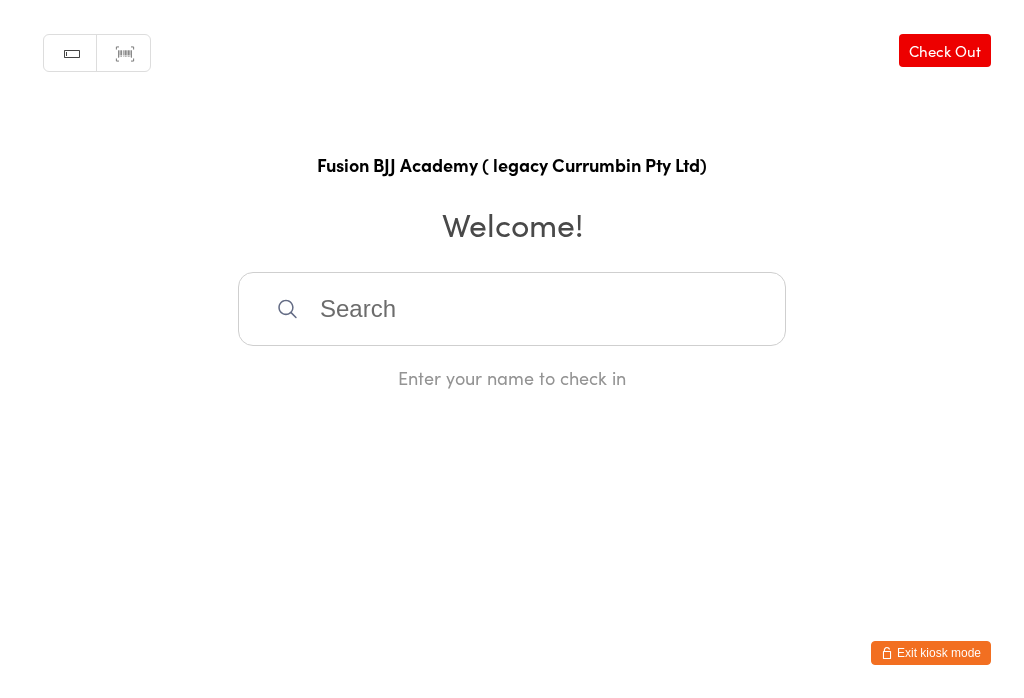 click at bounding box center (512, 309) 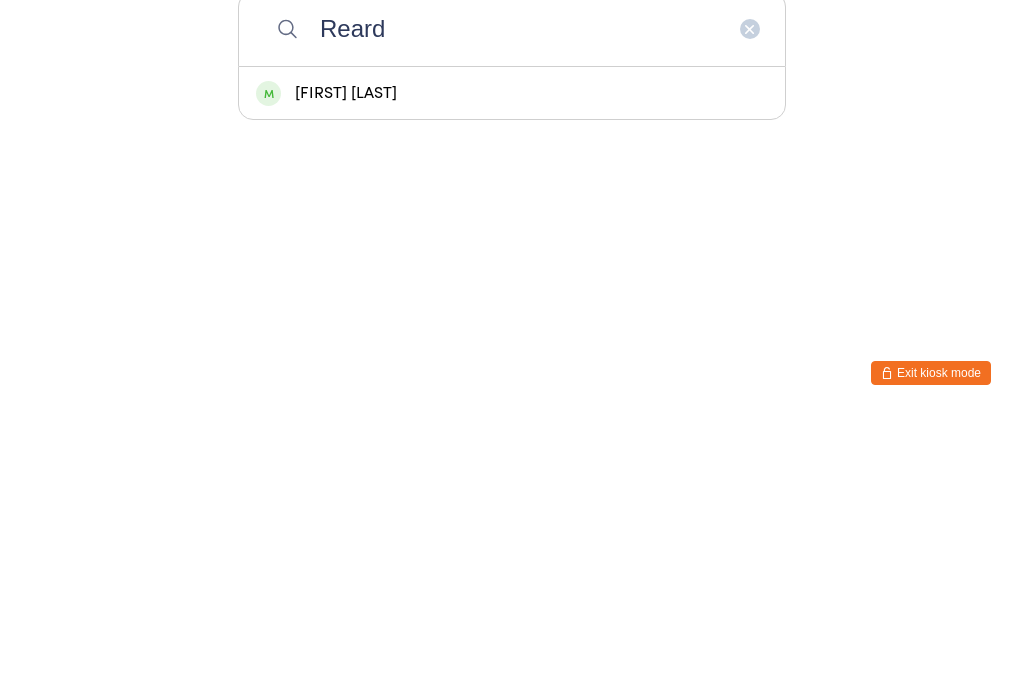 type on "Reard" 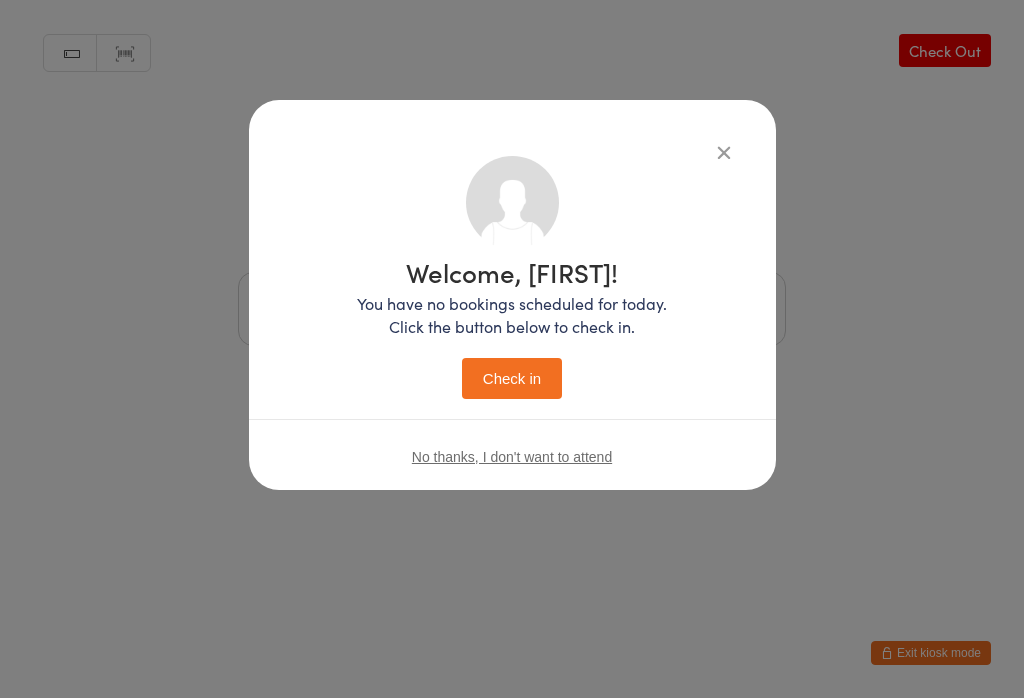 click on "Check in" at bounding box center [512, 378] 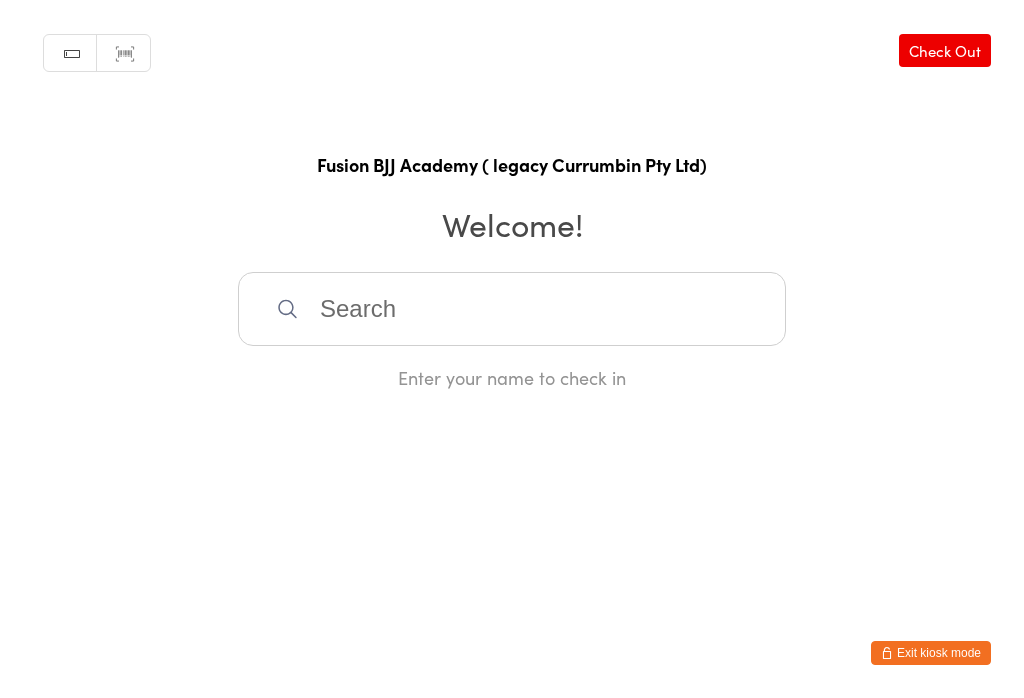 click at bounding box center [512, 309] 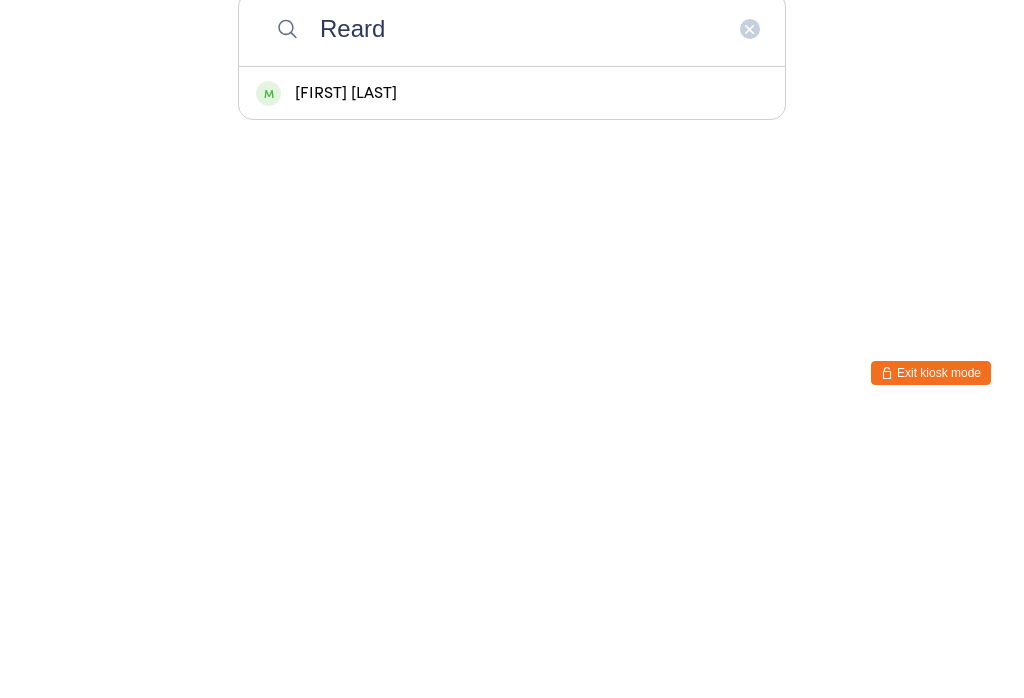 type on "Reard" 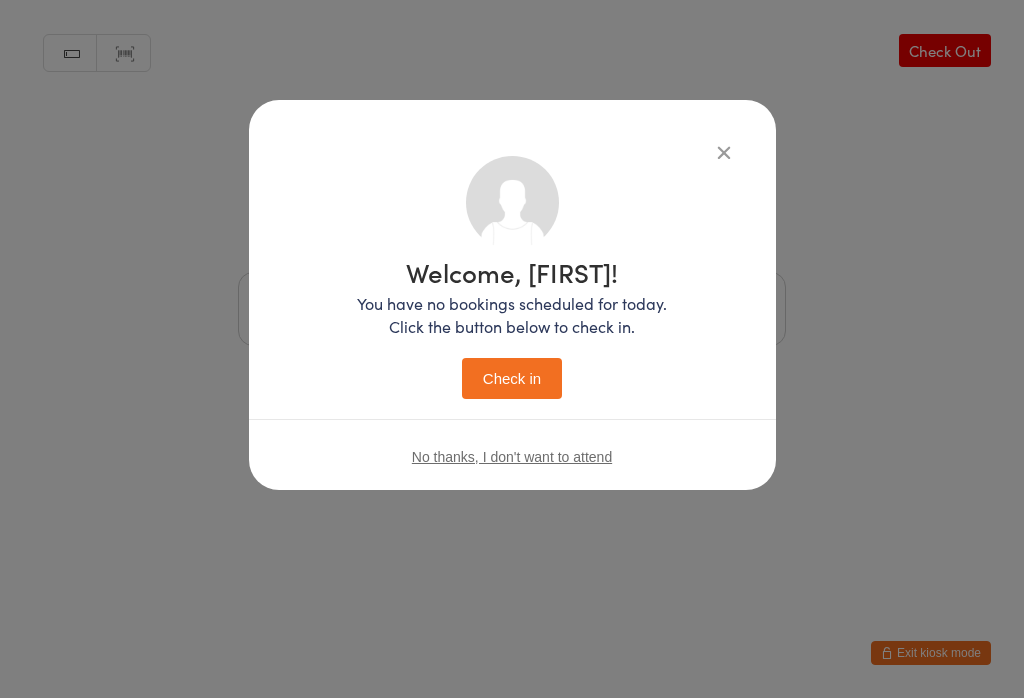 click on "Check in" at bounding box center (512, 378) 